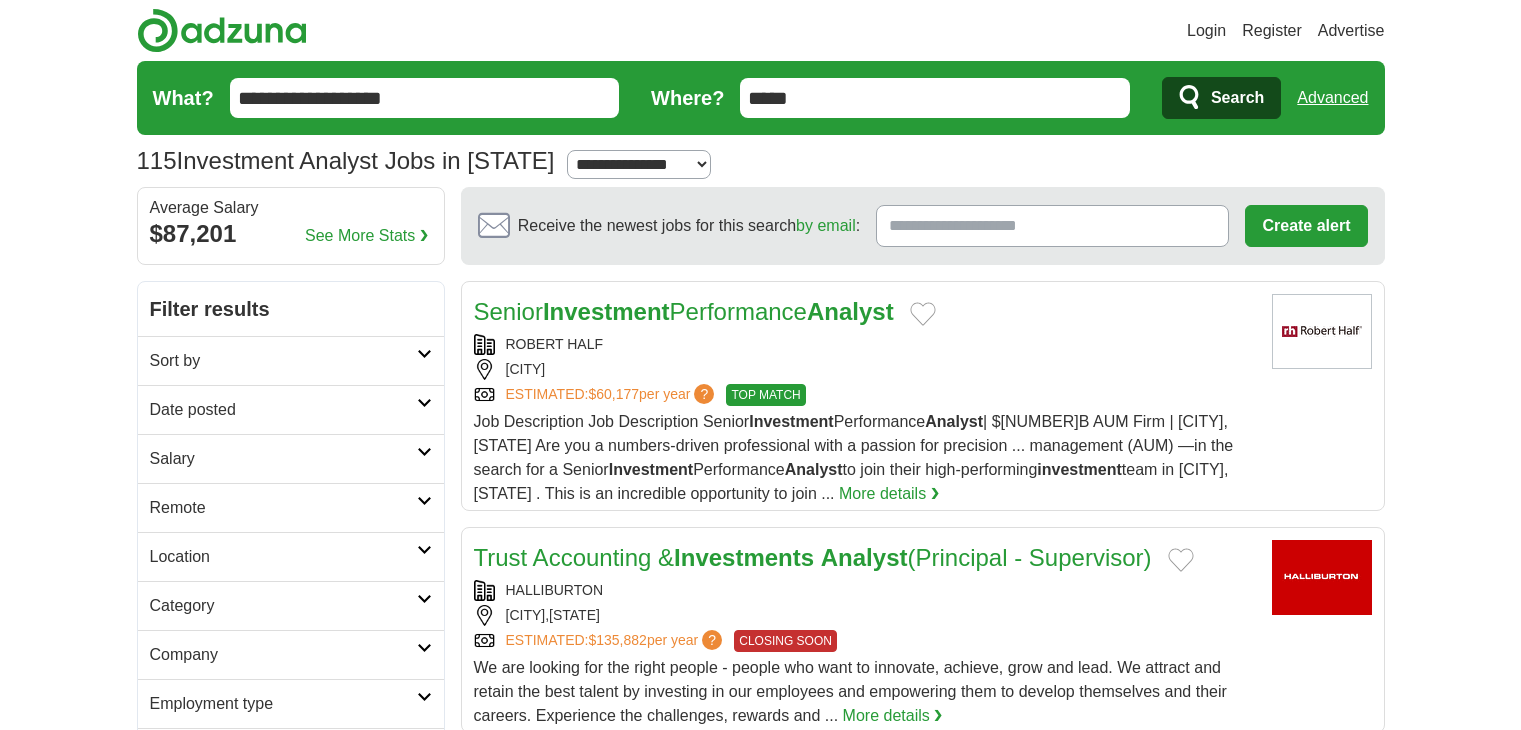 scroll, scrollTop: 0, scrollLeft: 0, axis: both 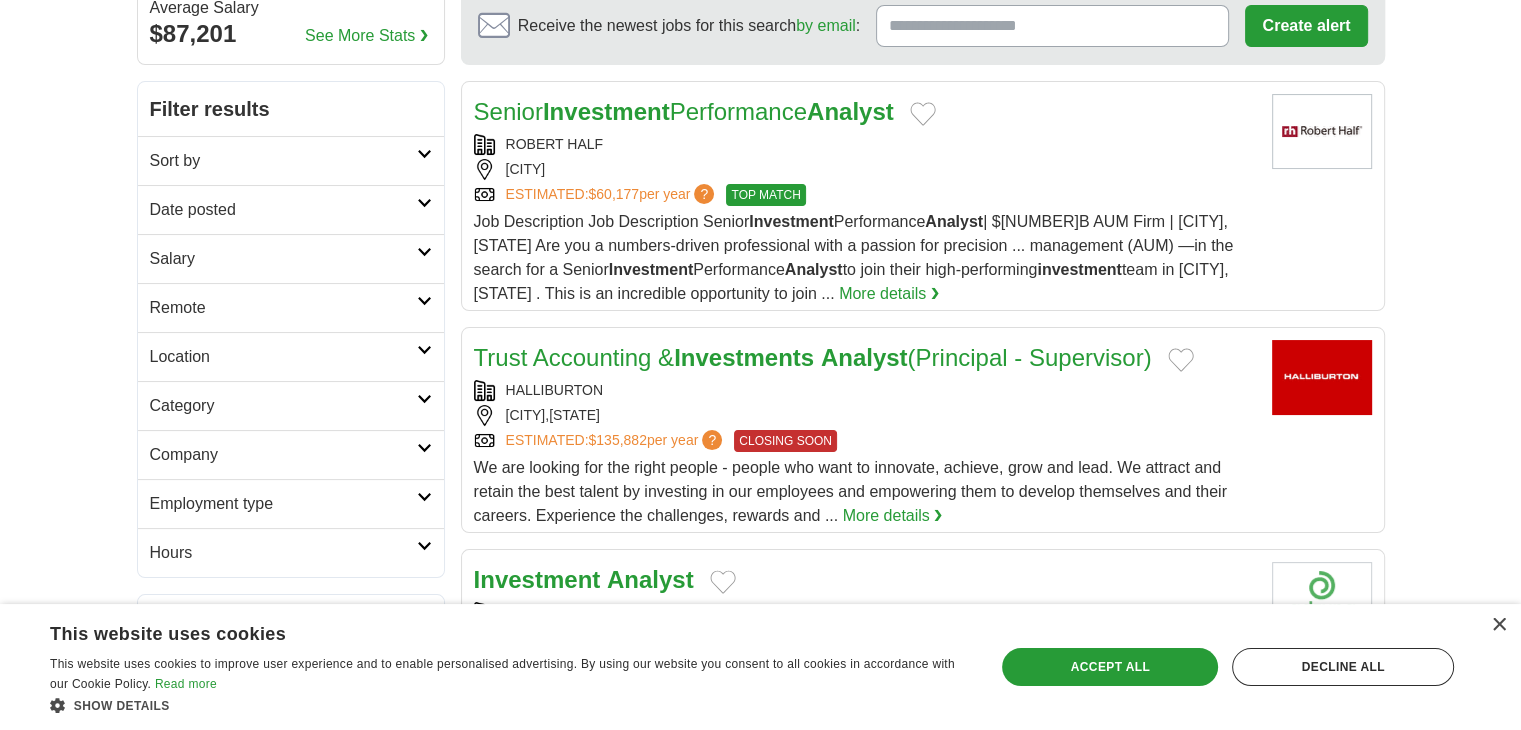 click on "More details ❯" at bounding box center (893, 516) 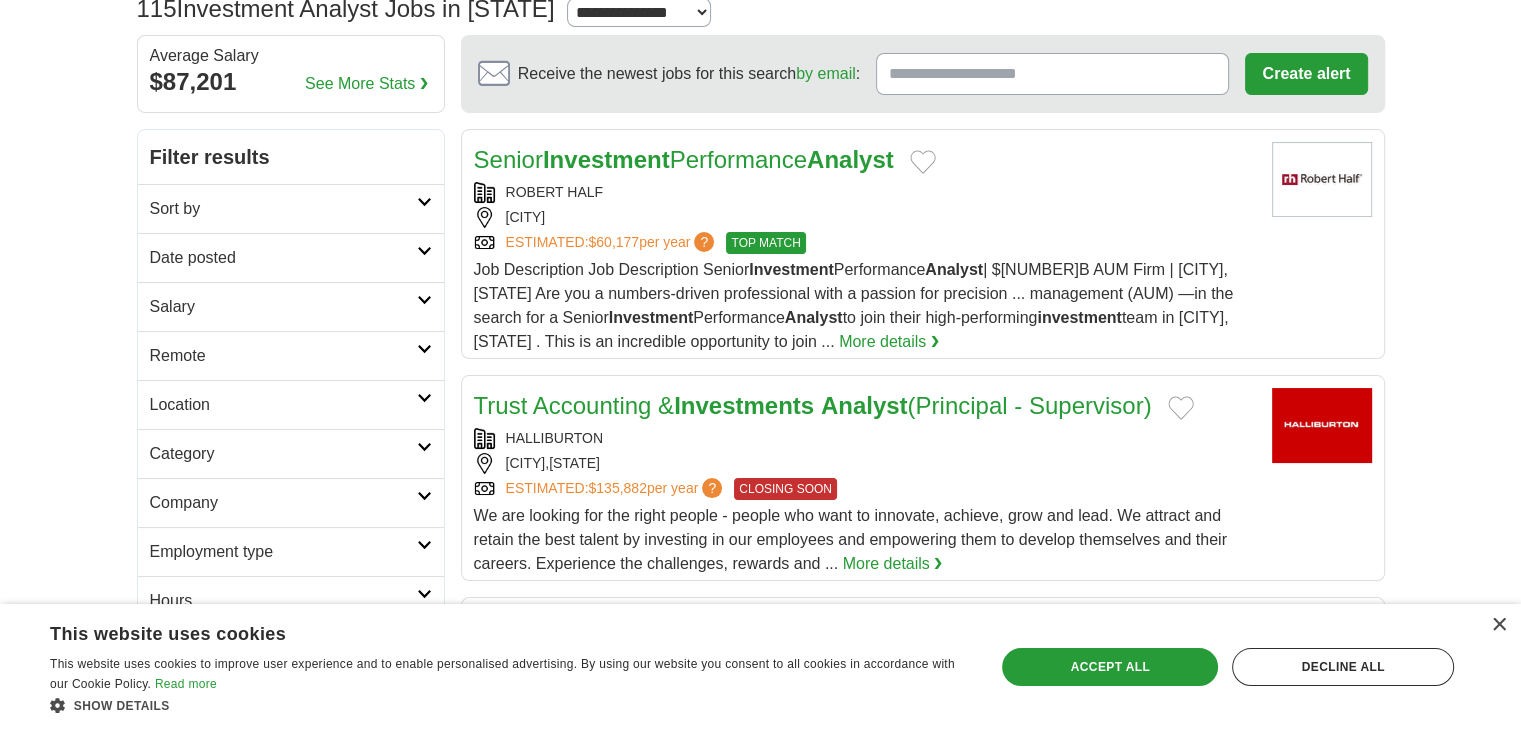 scroll, scrollTop: 200, scrollLeft: 0, axis: vertical 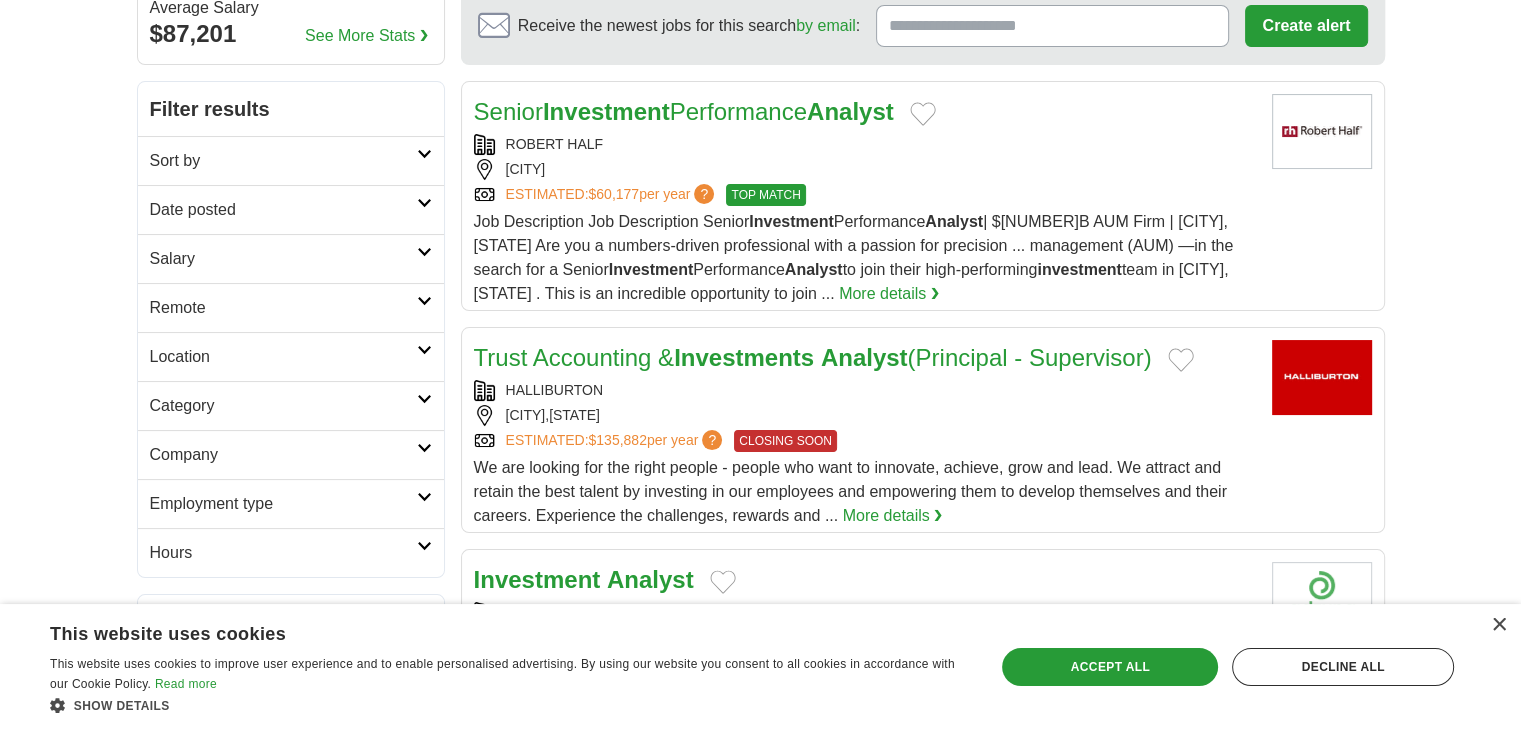 click on "Category" at bounding box center (283, 406) 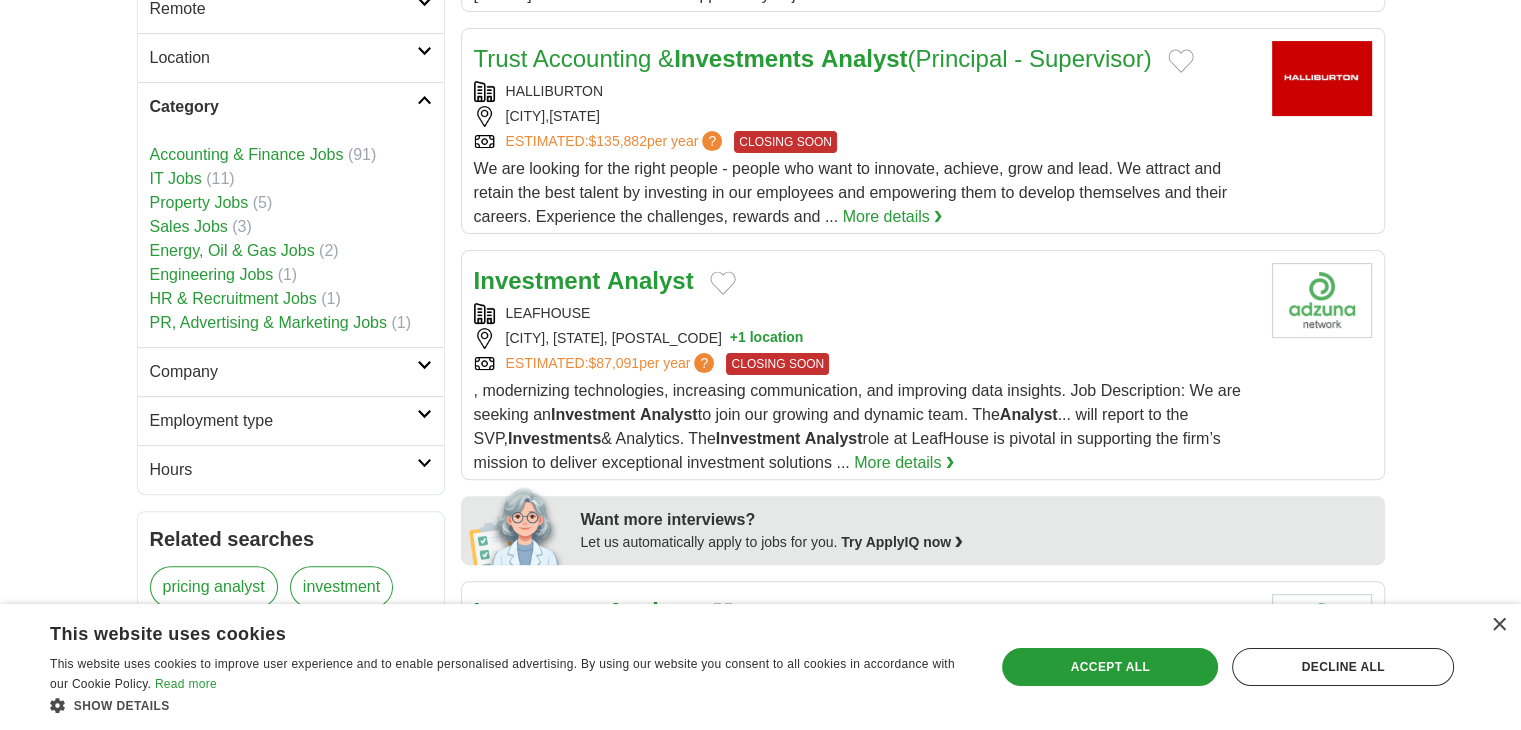 scroll, scrollTop: 500, scrollLeft: 0, axis: vertical 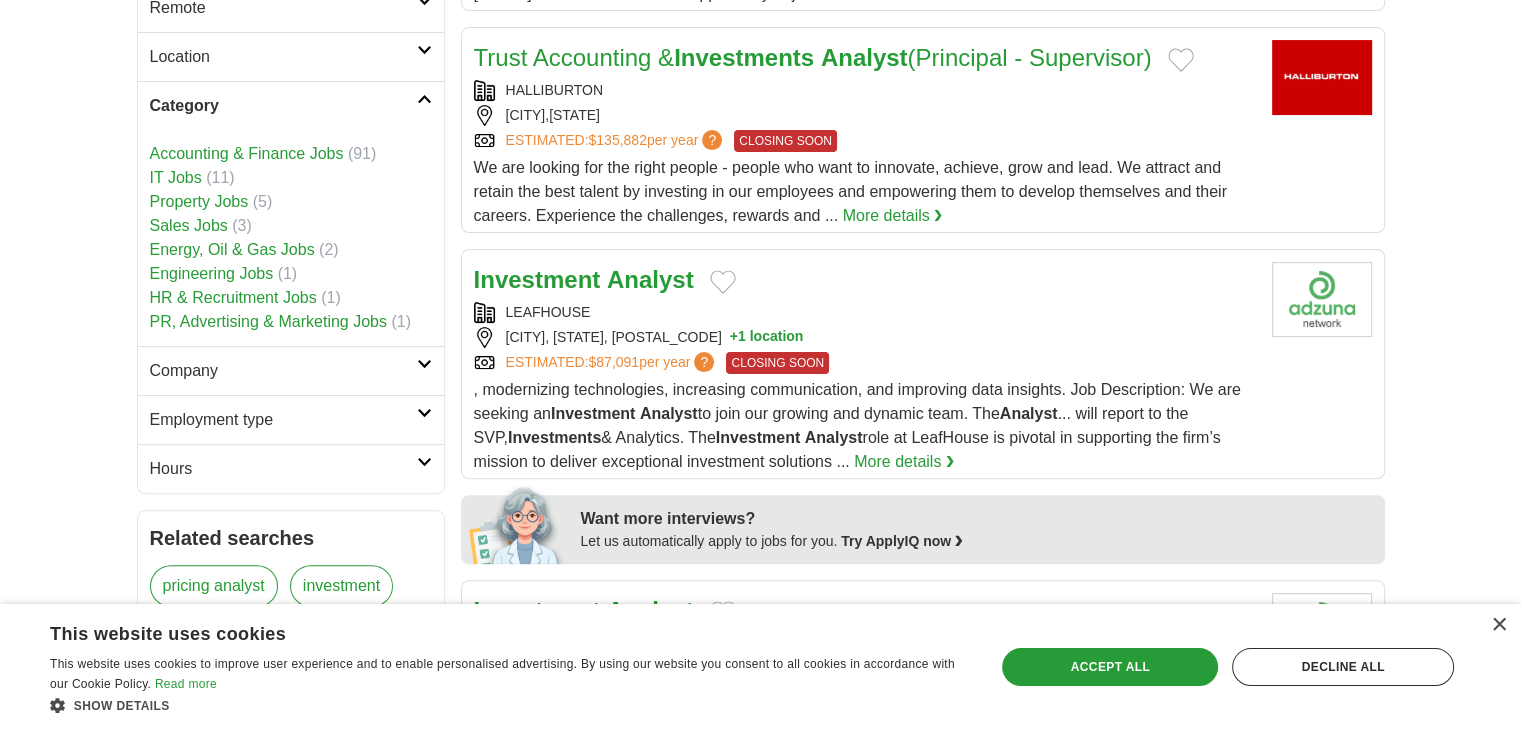 click on "Accounting & Finance Jobs" at bounding box center [247, 153] 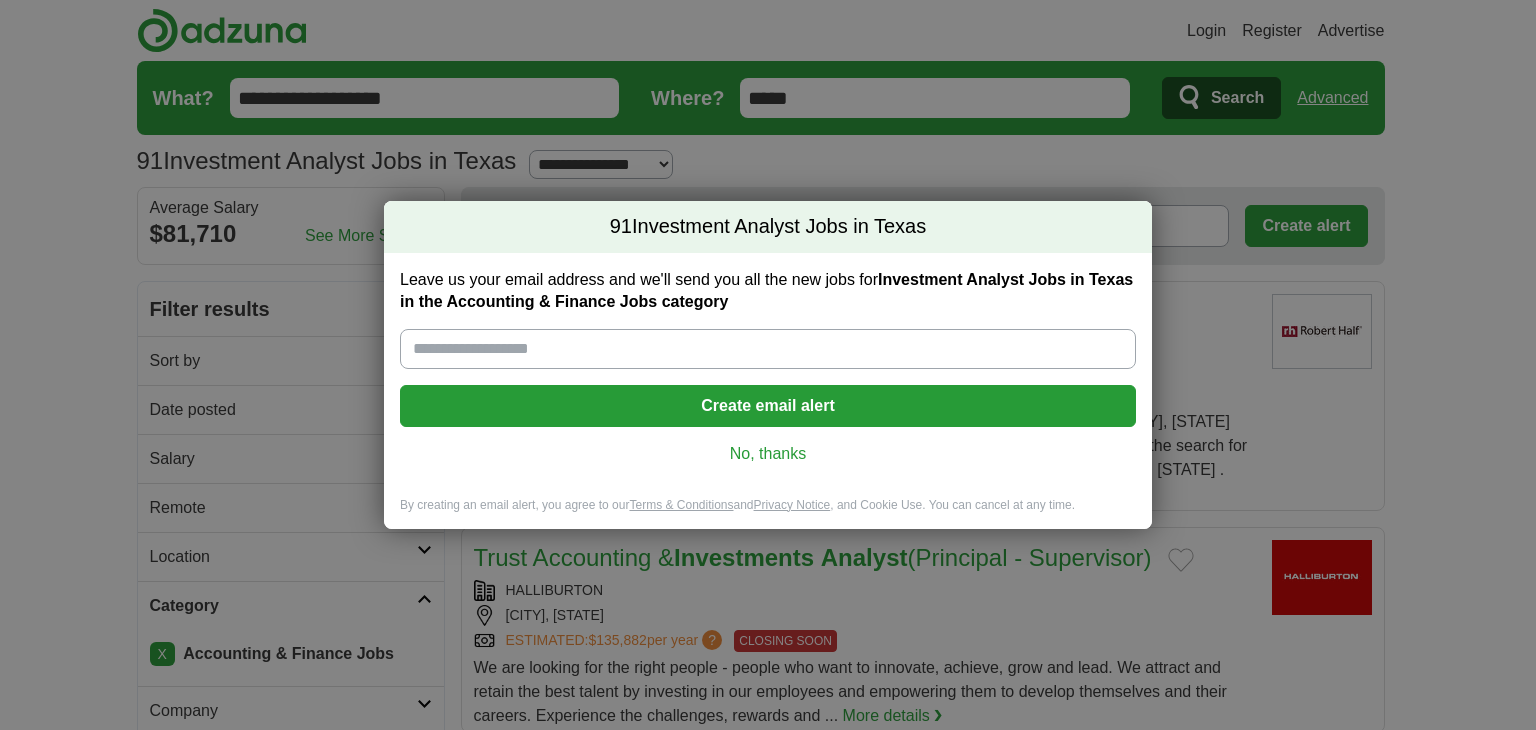 scroll, scrollTop: 0, scrollLeft: 0, axis: both 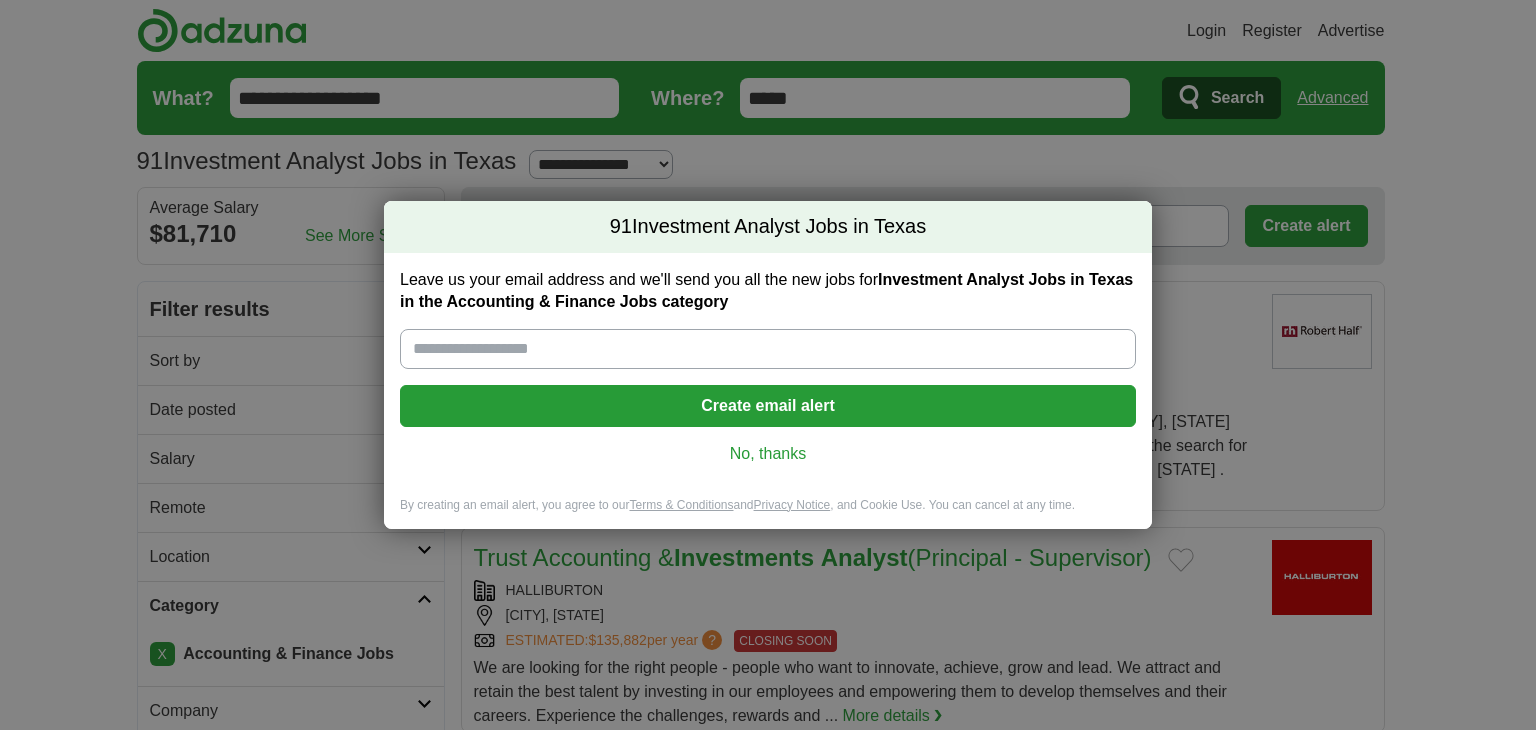click on "No, thanks" at bounding box center (768, 454) 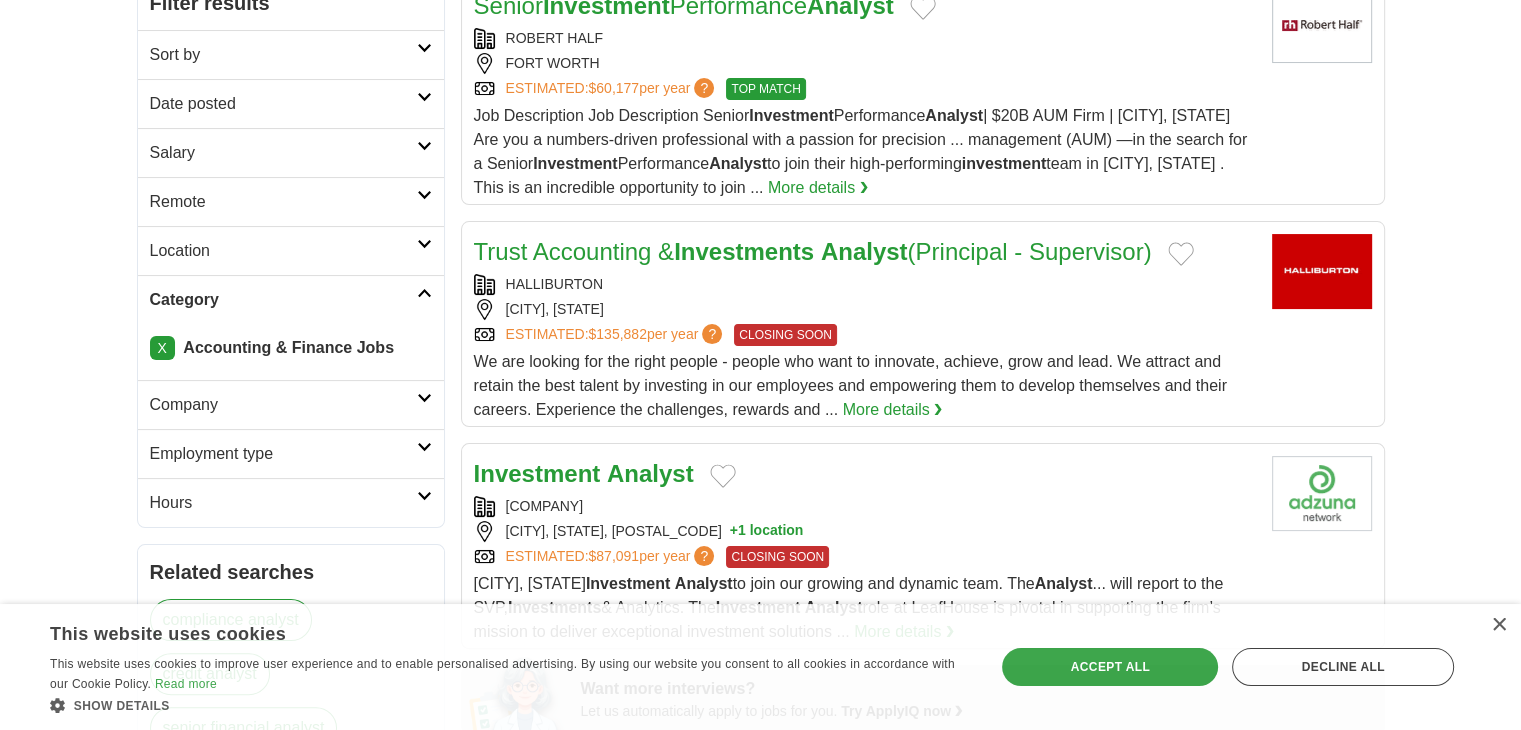 scroll, scrollTop: 400, scrollLeft: 0, axis: vertical 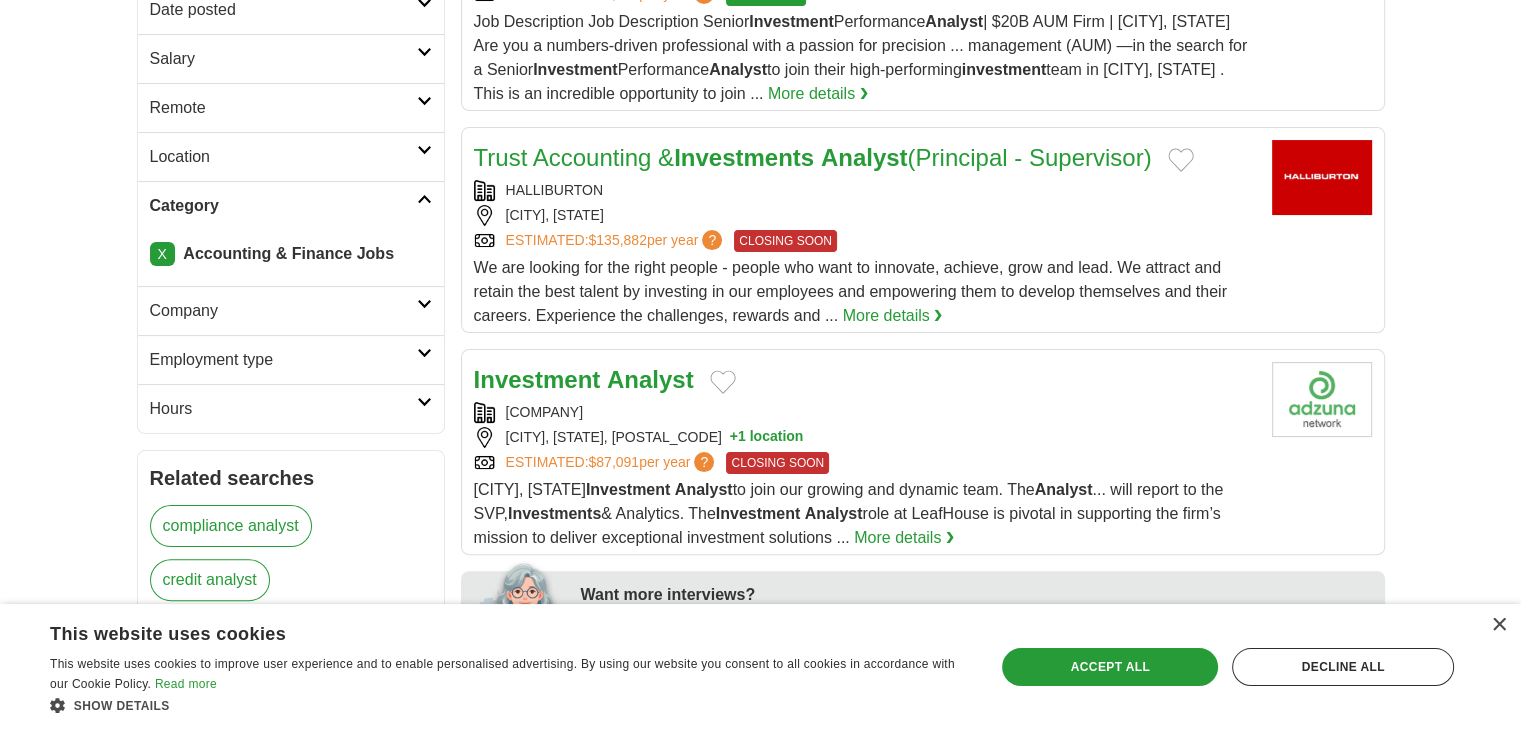 click on "Hours" at bounding box center [283, 409] 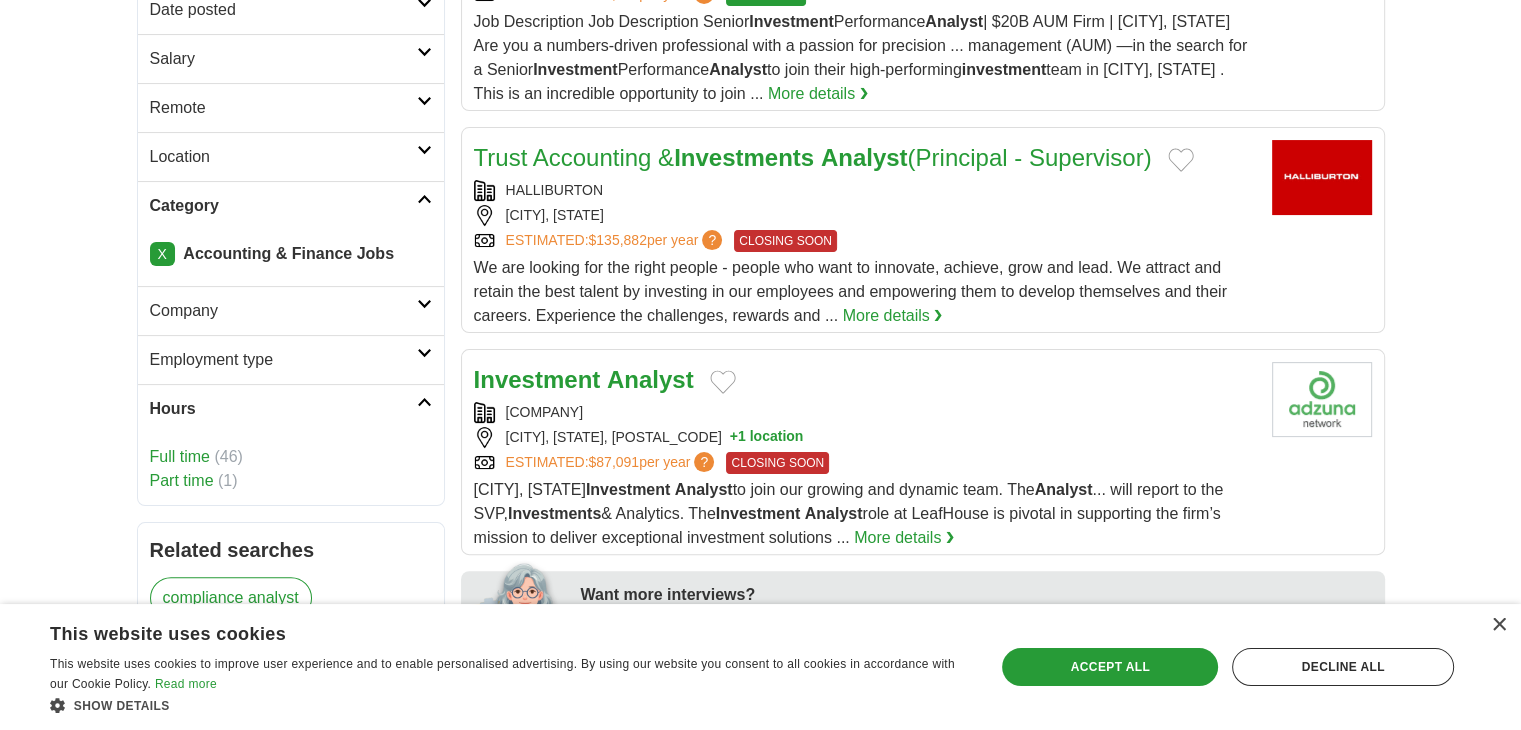 click on "Full time" at bounding box center [180, 456] 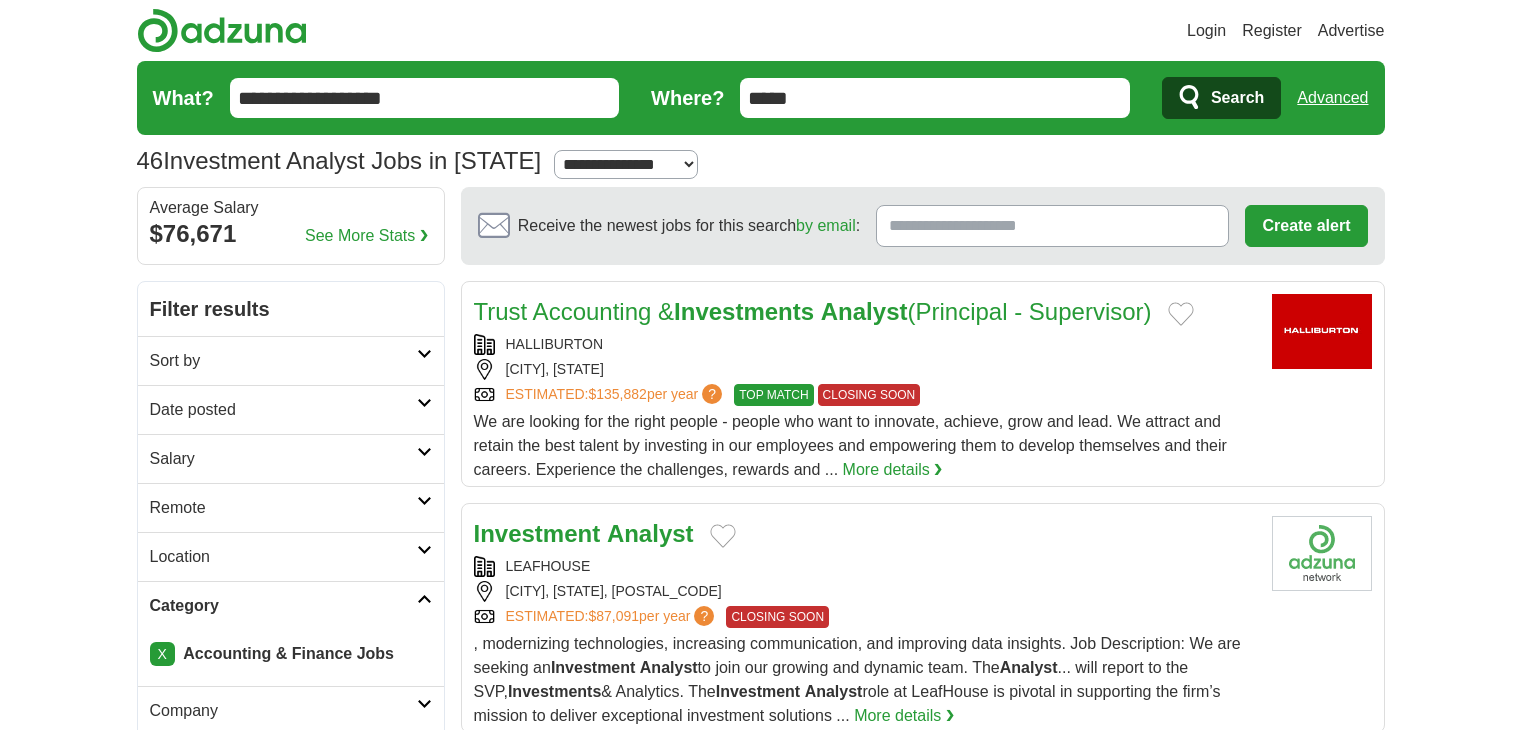 scroll, scrollTop: 500, scrollLeft: 0, axis: vertical 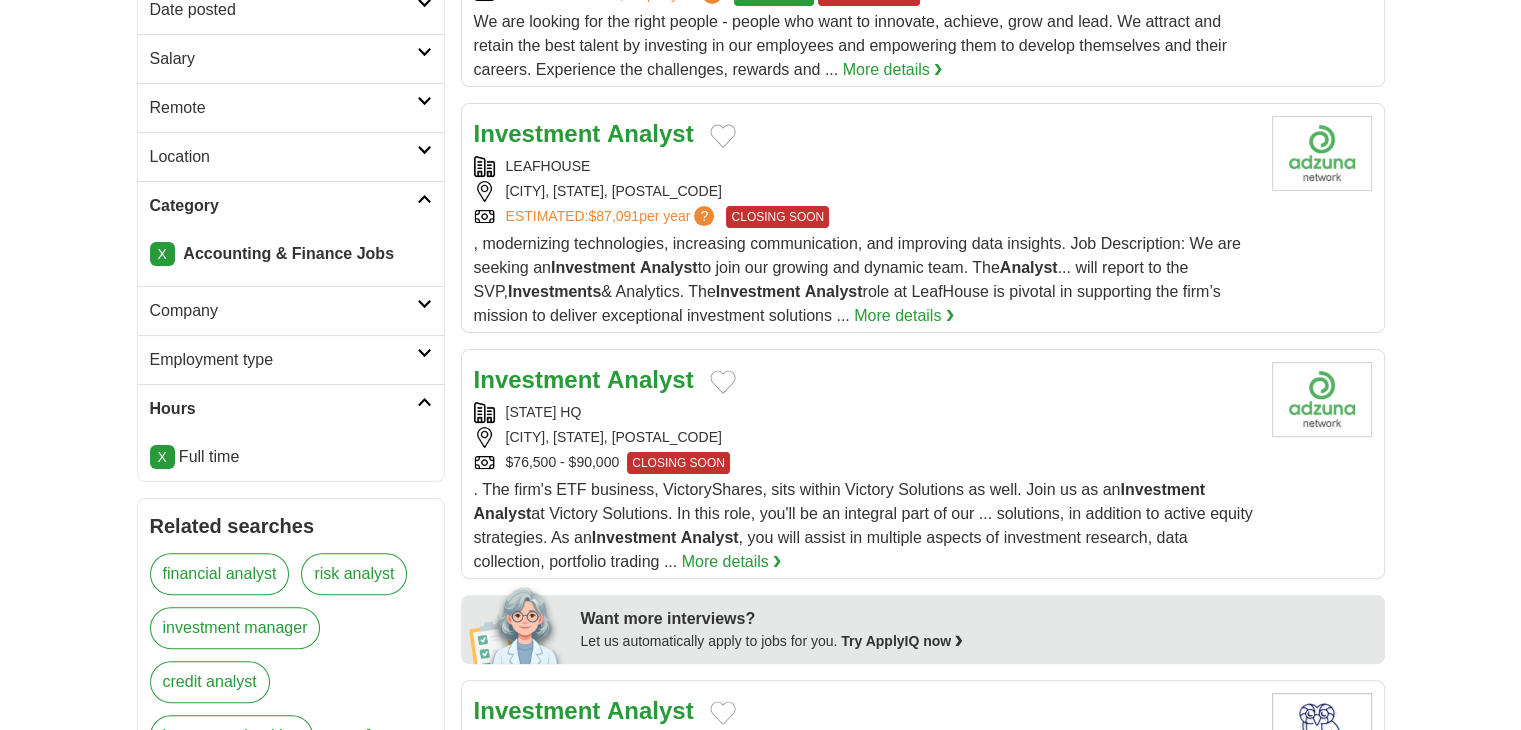 click on "Employment type" at bounding box center [283, 360] 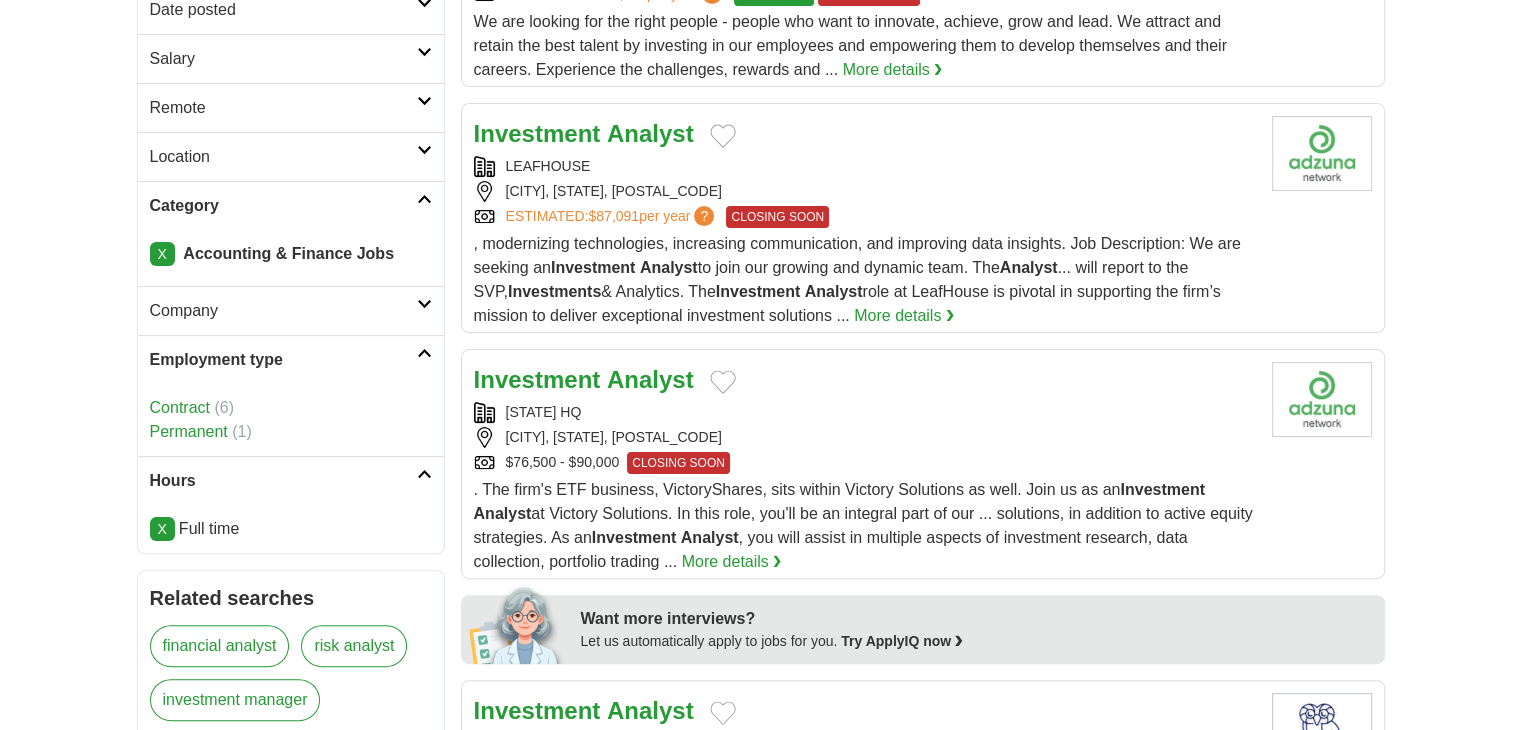 click on "Employment type" at bounding box center (283, 360) 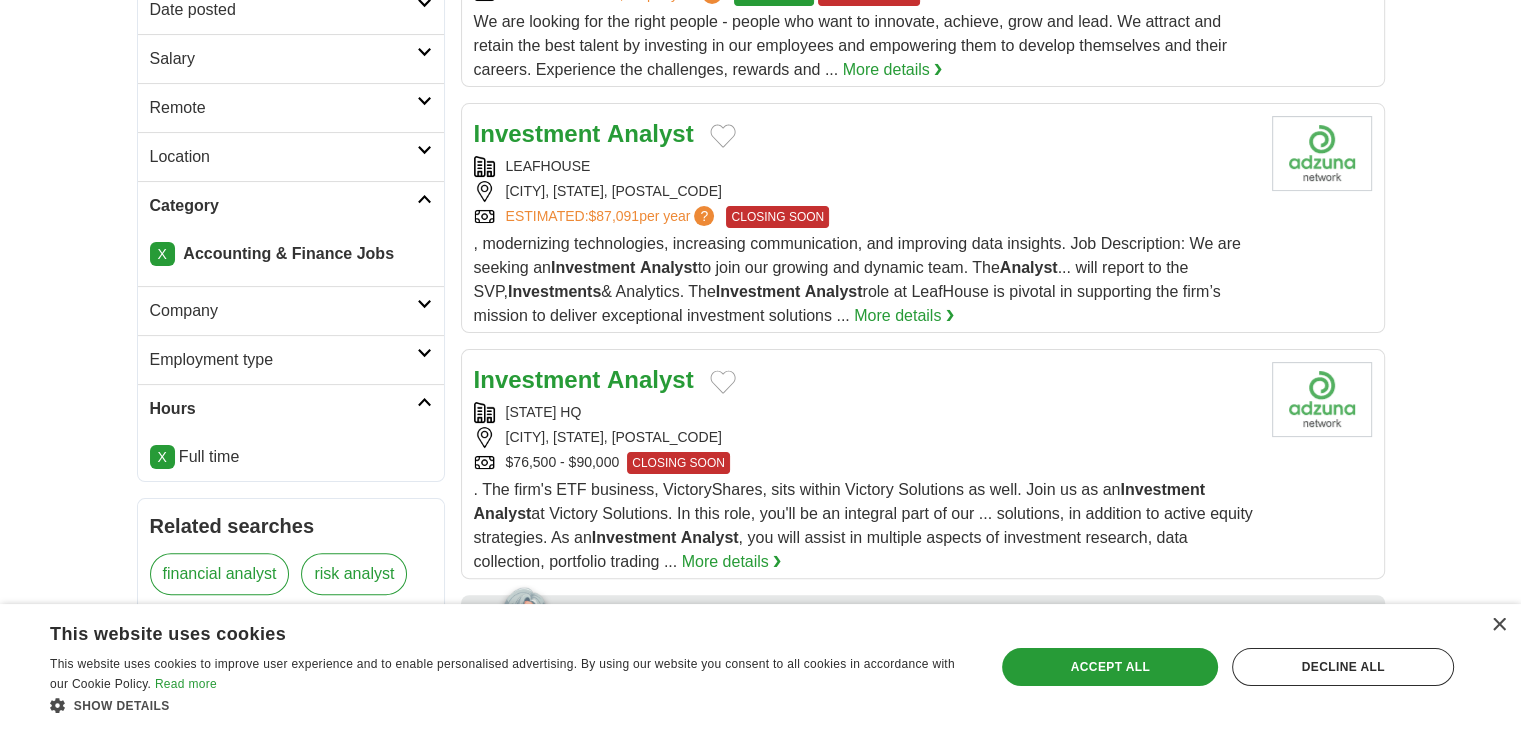click on "Company" at bounding box center [283, 311] 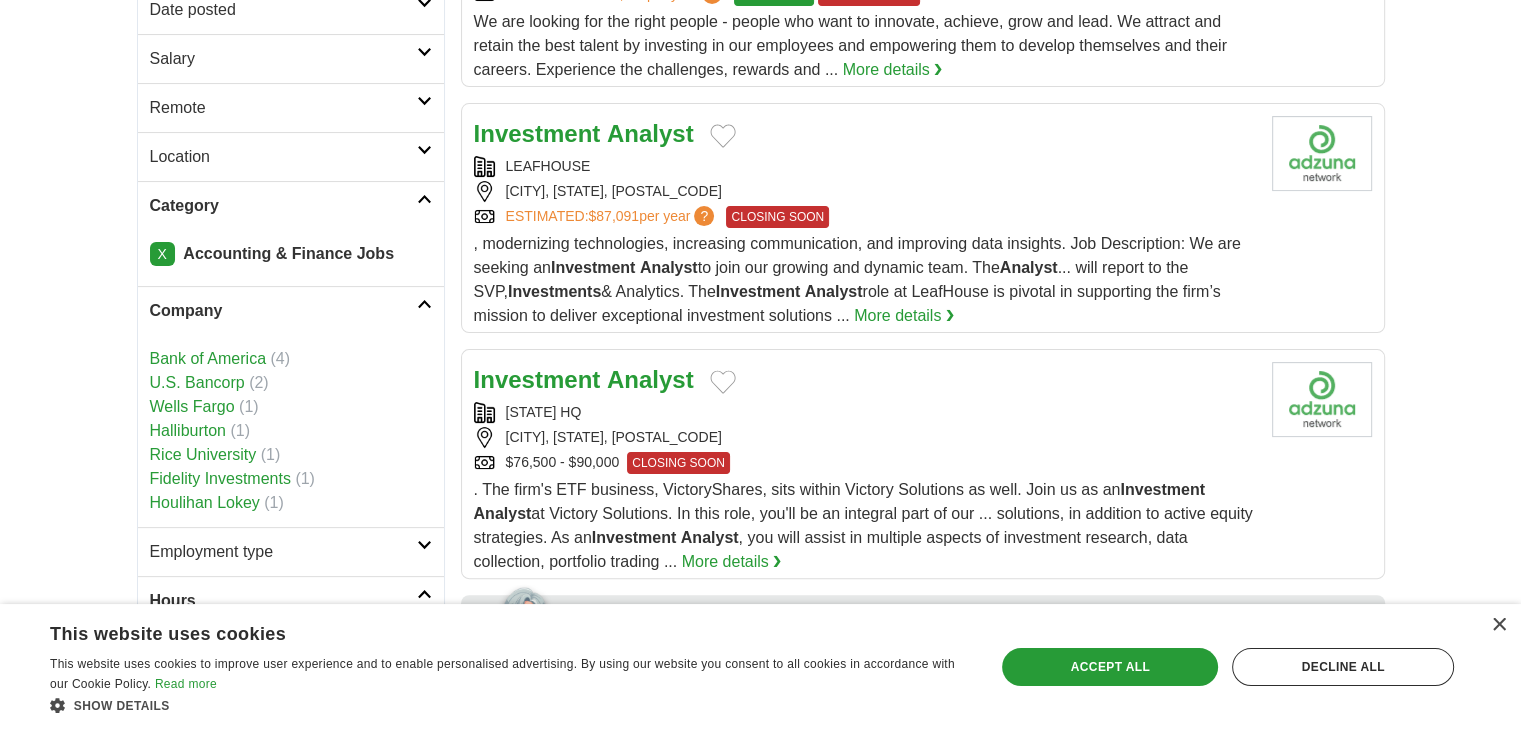 click on "Company" at bounding box center [283, 311] 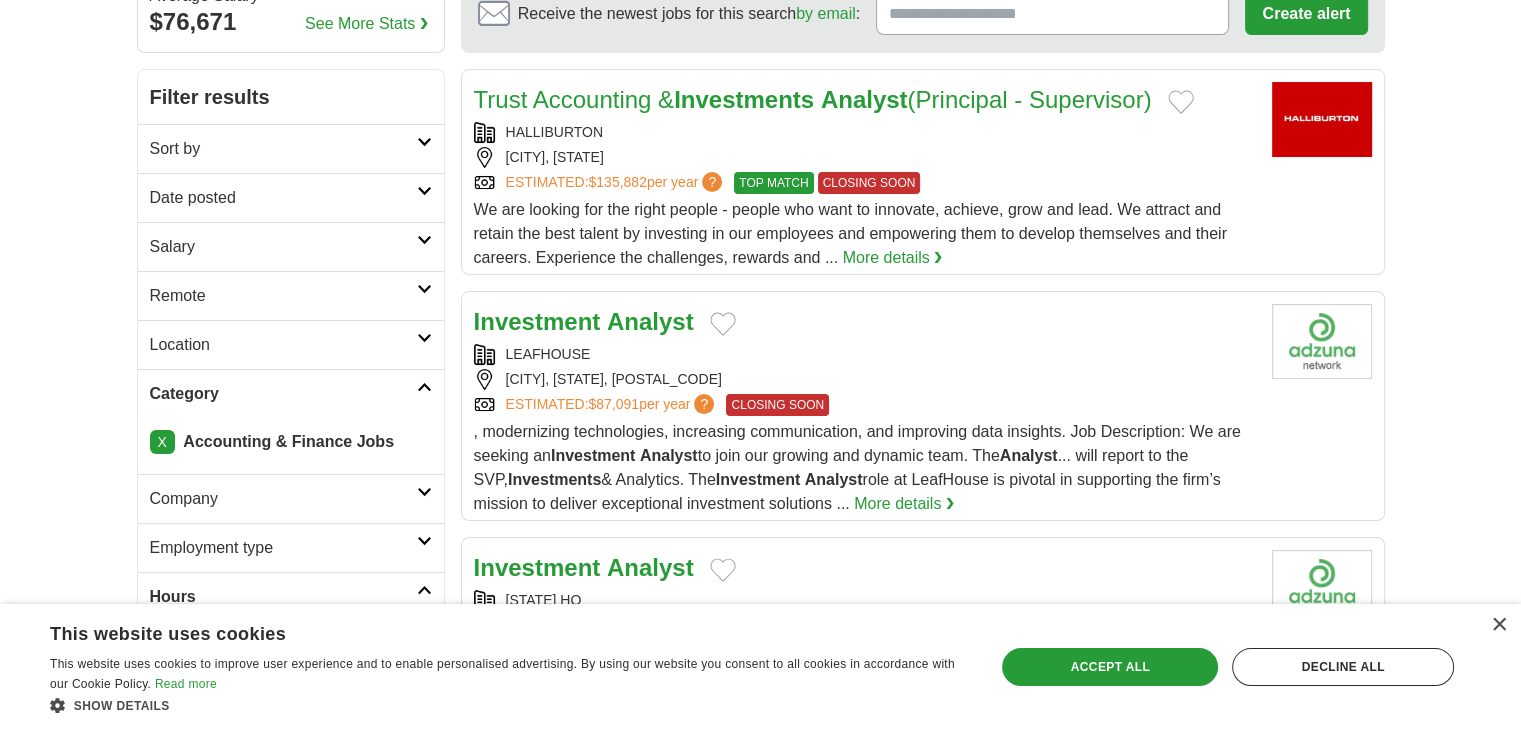 scroll, scrollTop: 200, scrollLeft: 0, axis: vertical 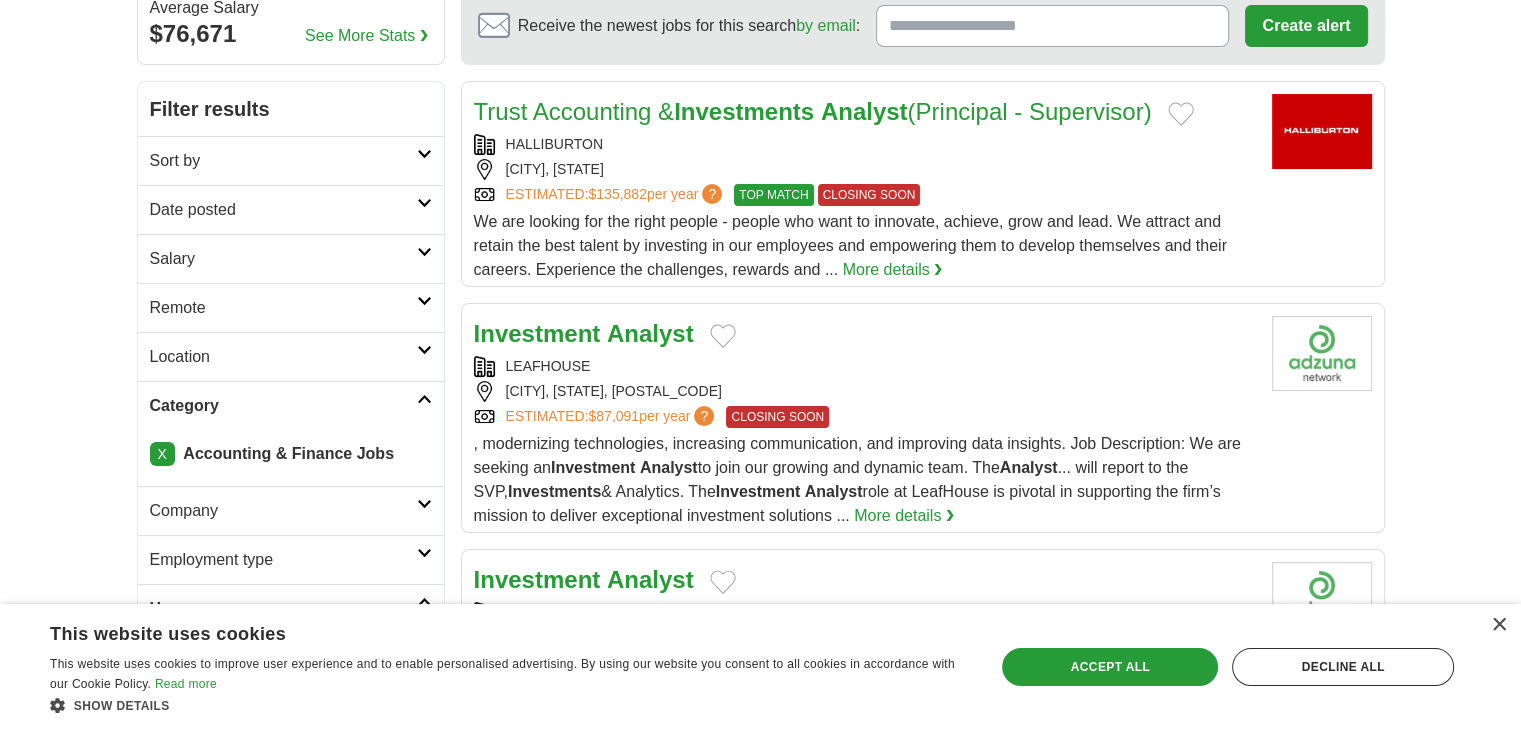 click on "Remote" at bounding box center (283, 308) 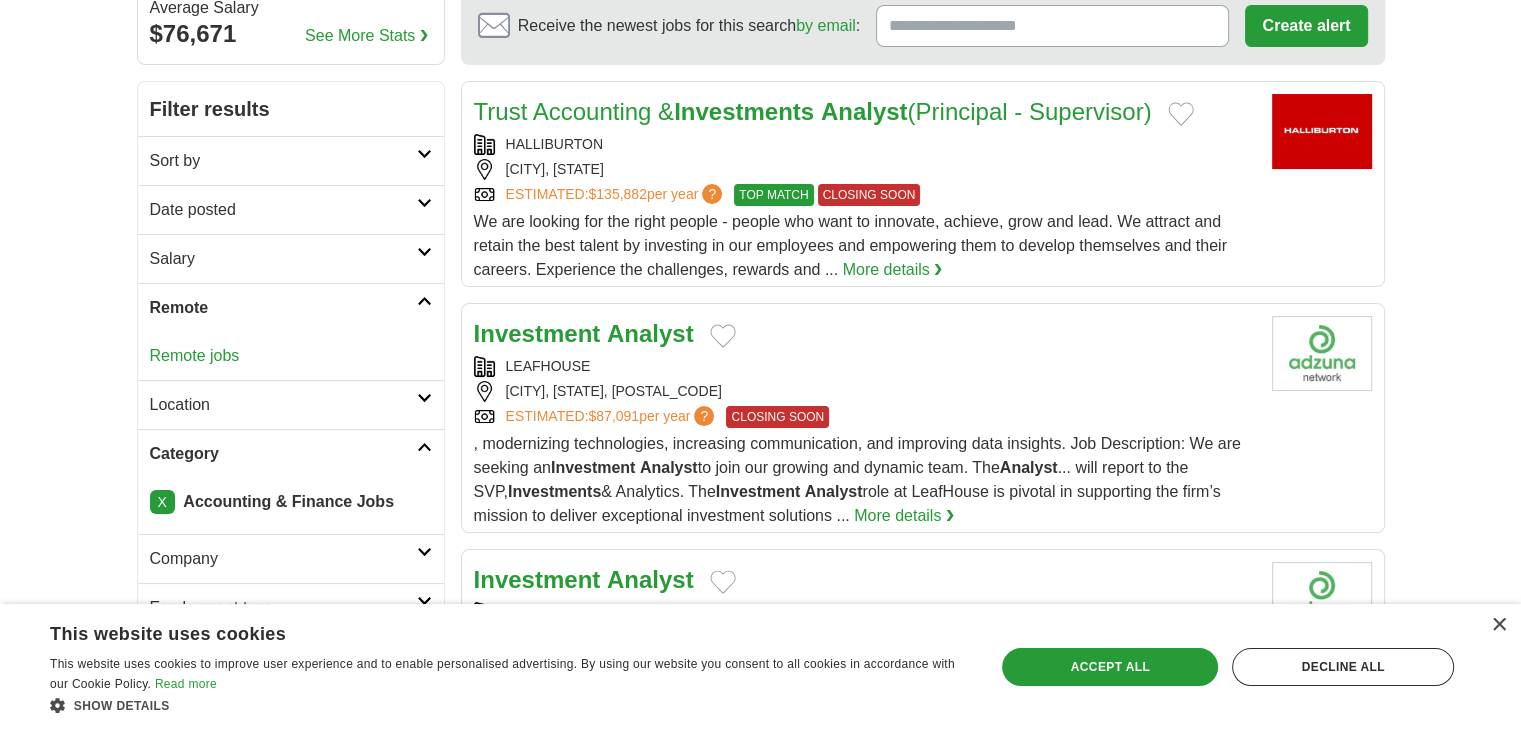 click on "Remote" at bounding box center (283, 308) 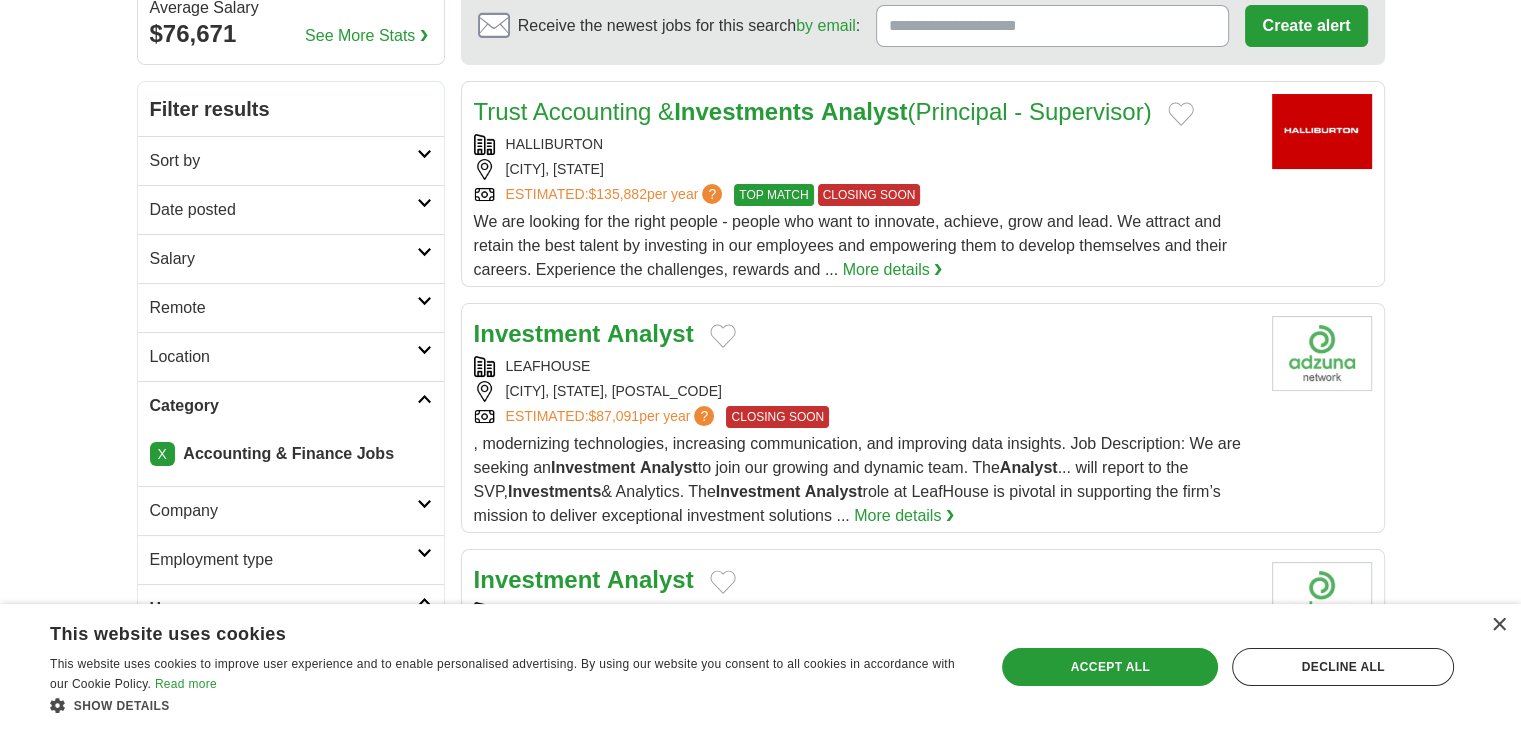 click on "Date posted" at bounding box center [283, 210] 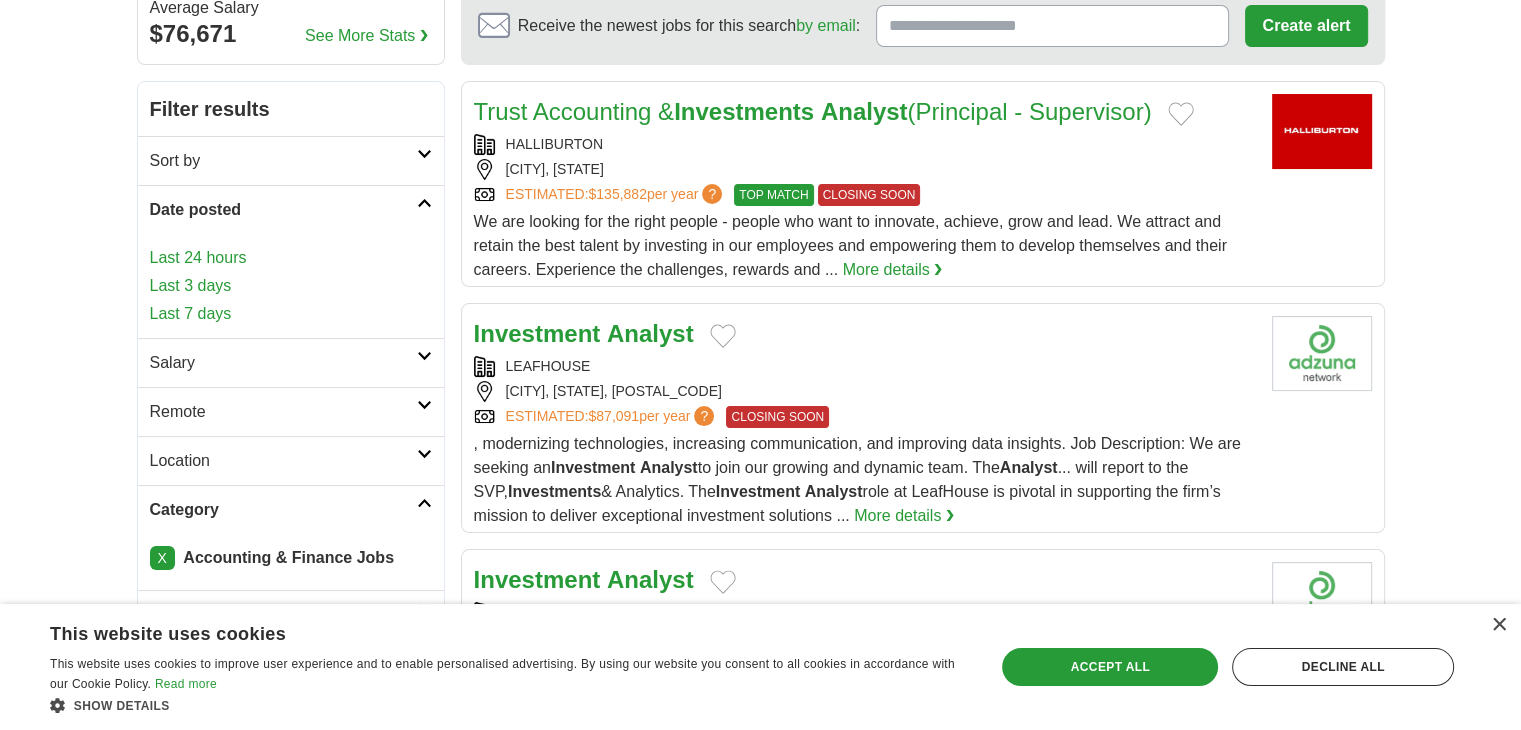 click on "Date posted" at bounding box center [283, 210] 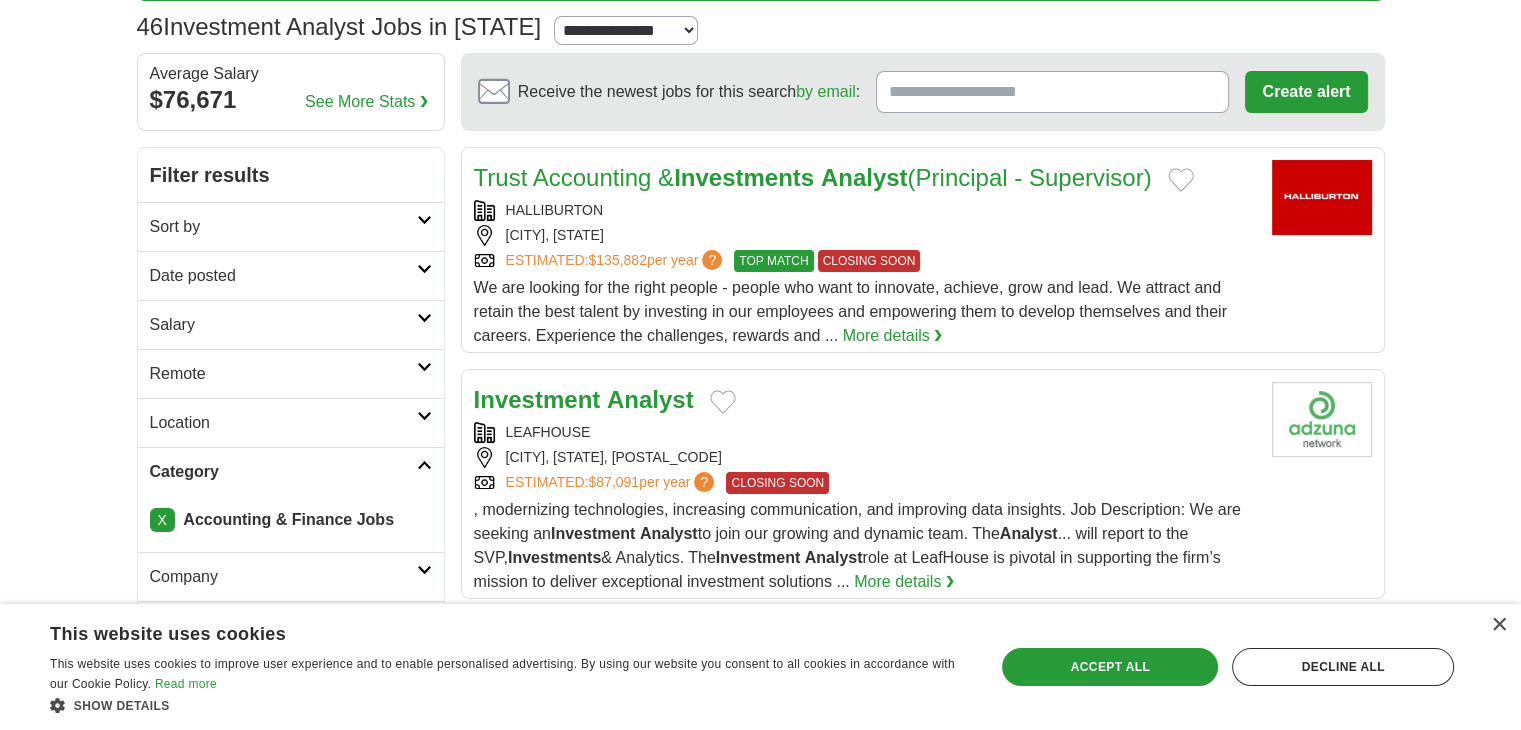 scroll, scrollTop: 100, scrollLeft: 0, axis: vertical 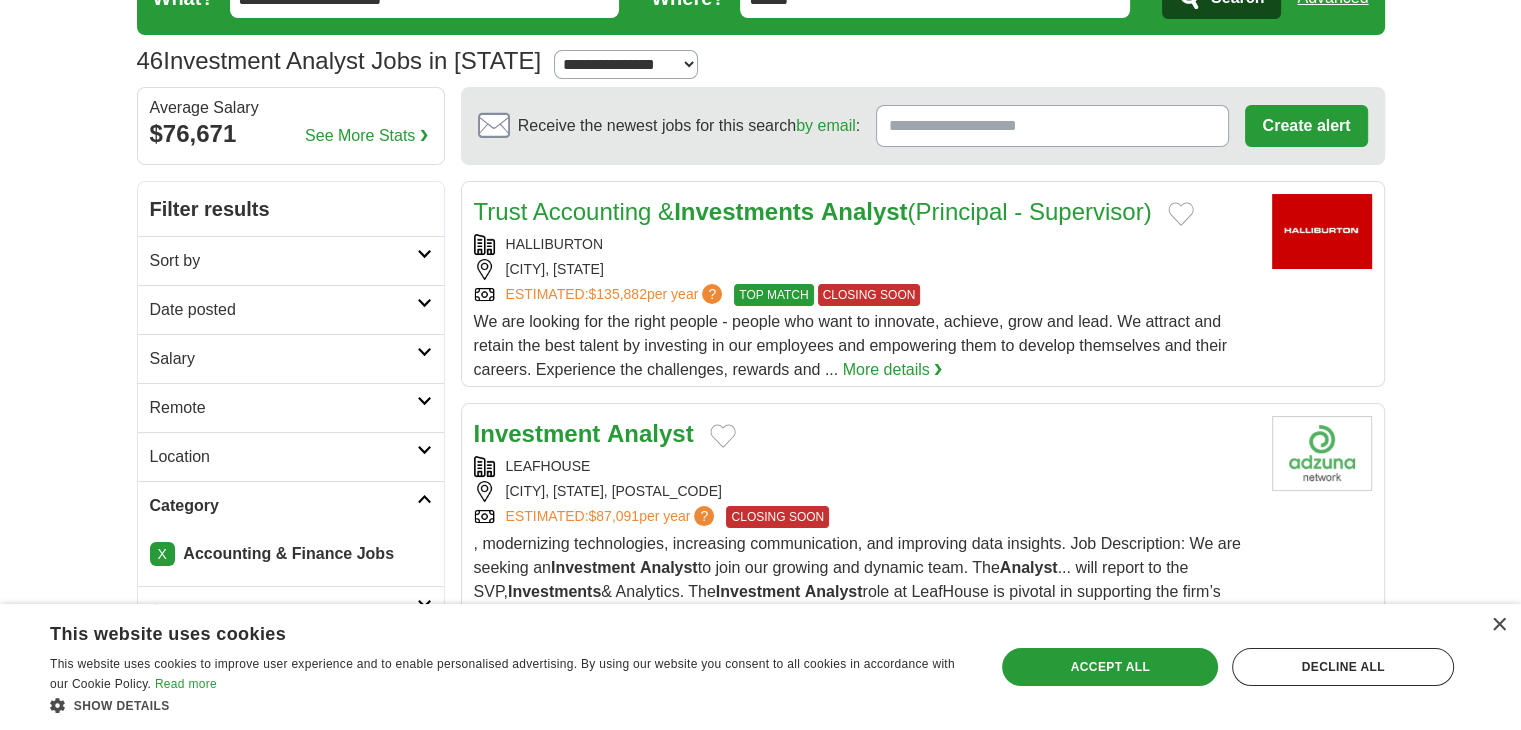 click on "Sort by" at bounding box center [283, 261] 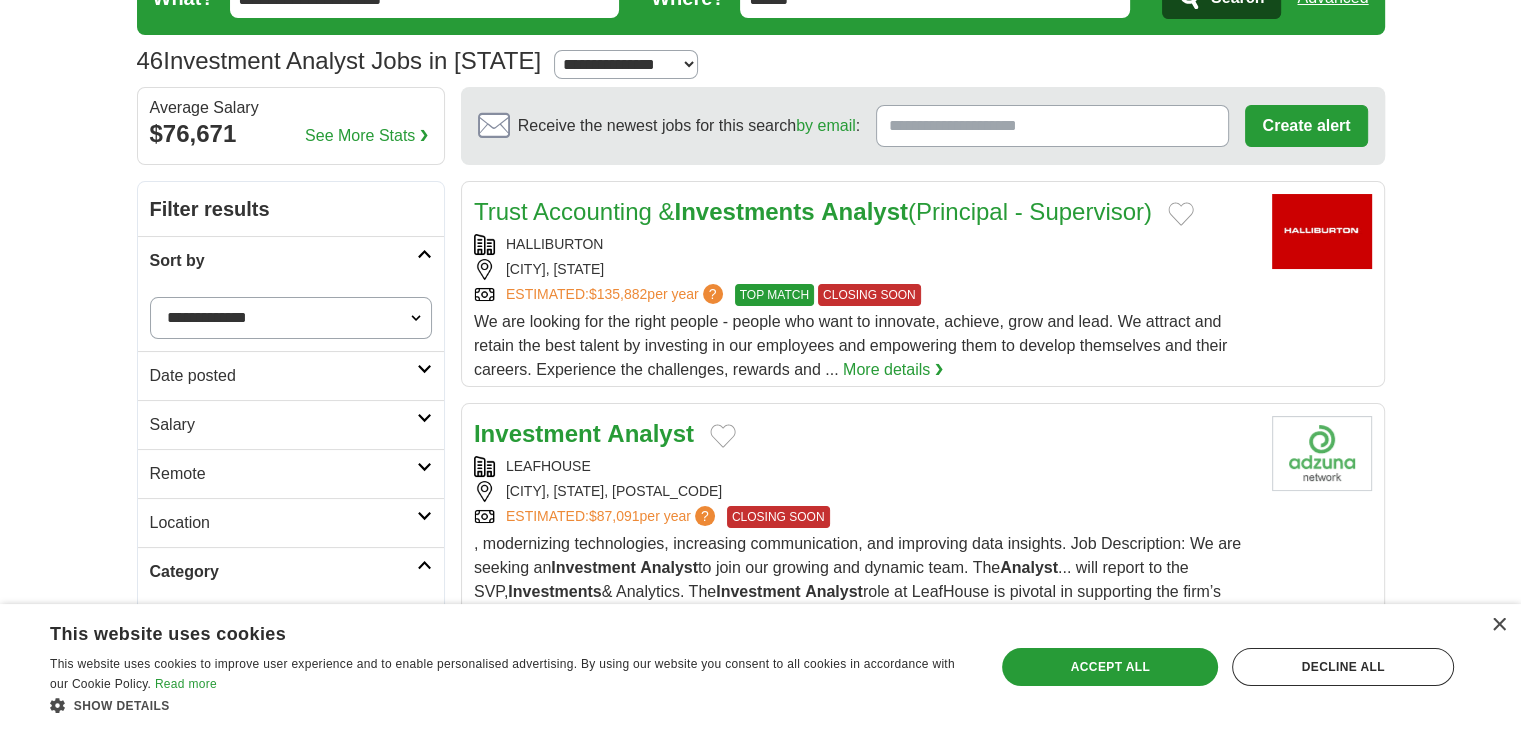 click on "Sort by" at bounding box center [283, 261] 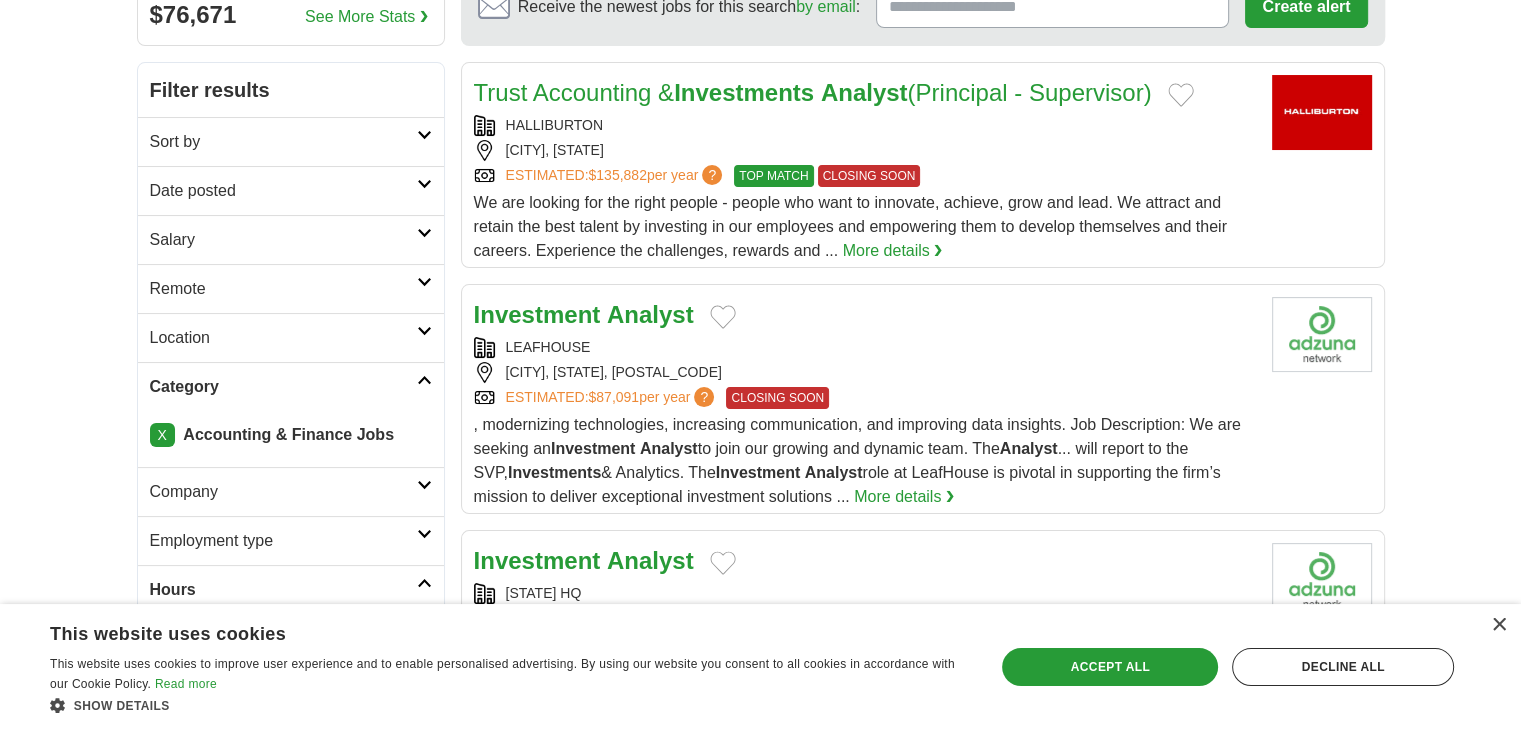 scroll, scrollTop: 100, scrollLeft: 0, axis: vertical 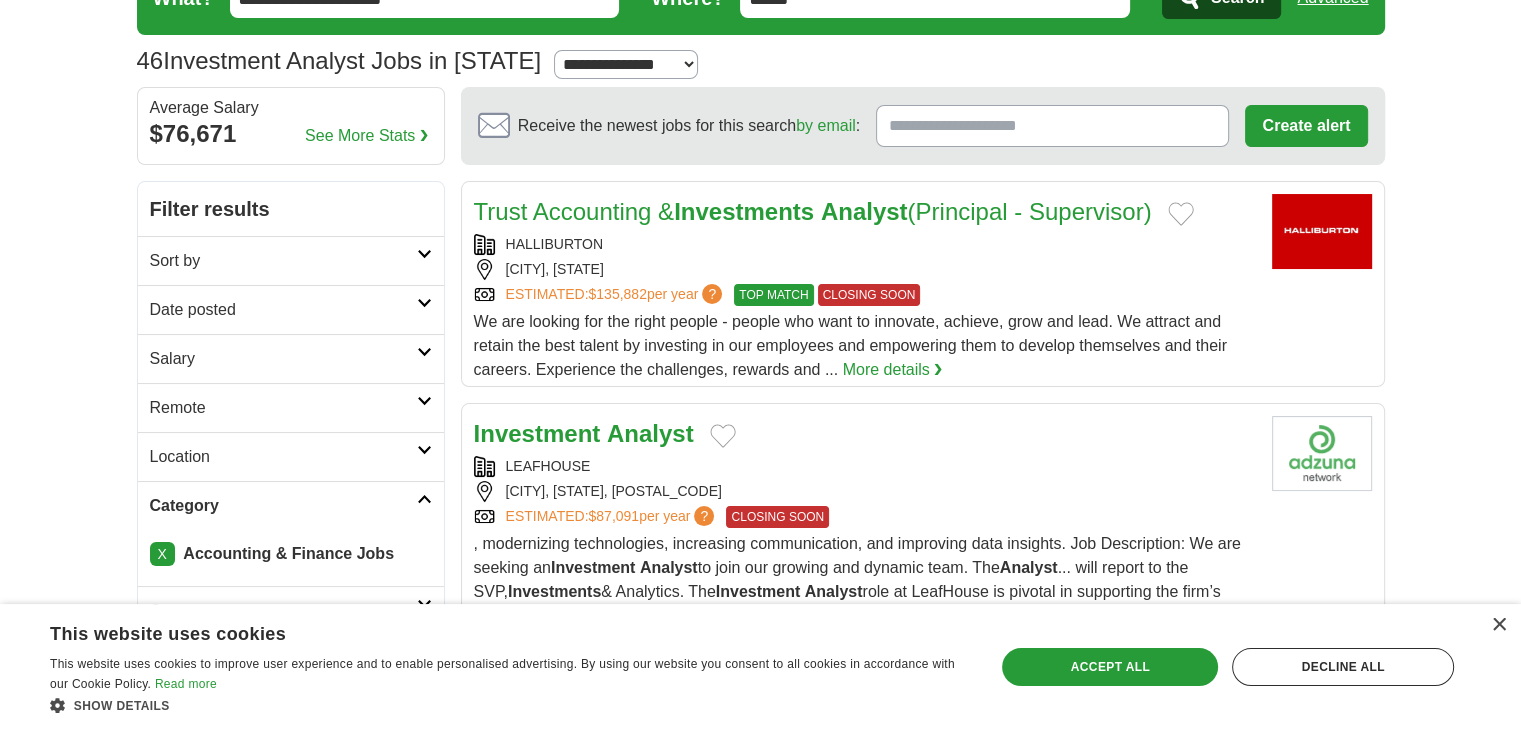 click on "Sort by" at bounding box center (283, 261) 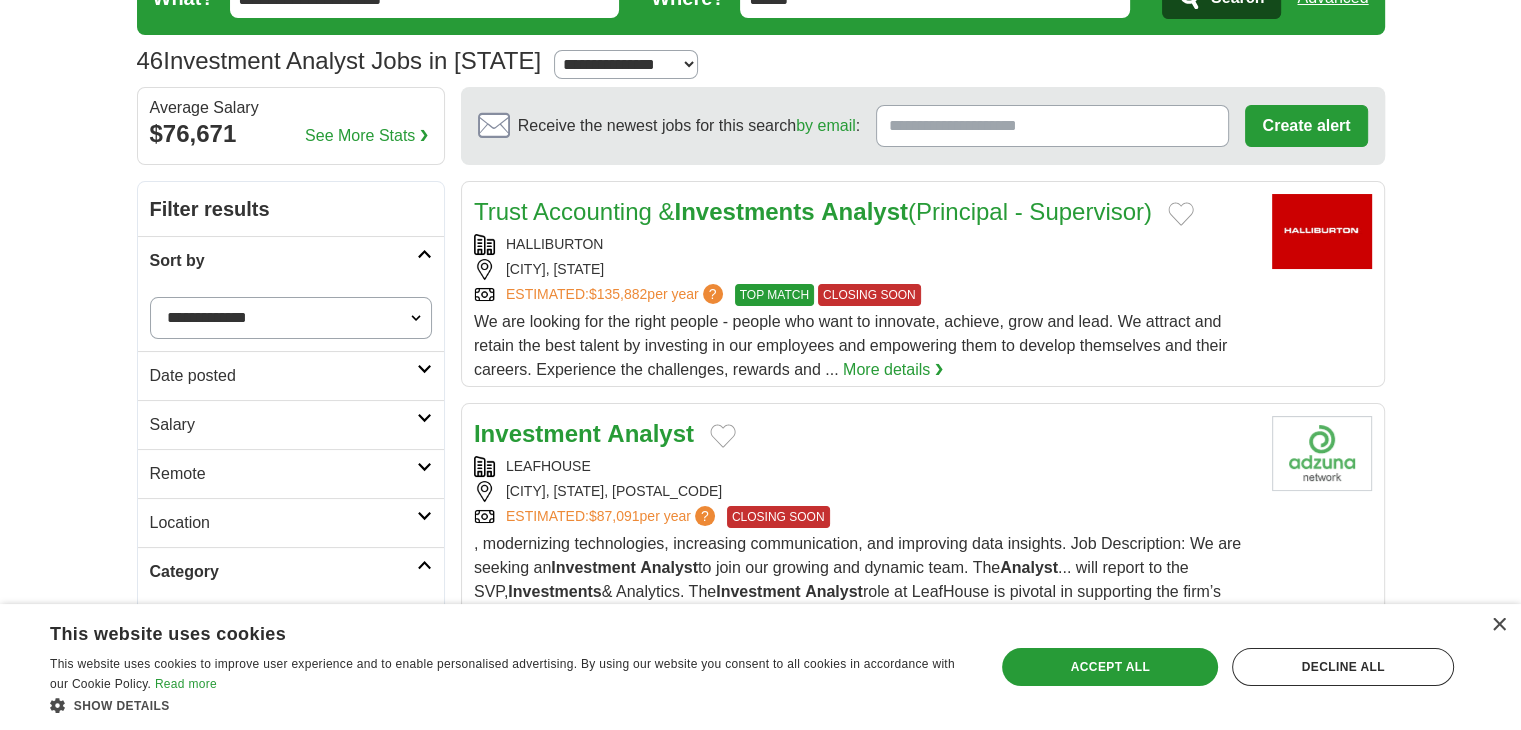 click on "Sort by" at bounding box center [283, 261] 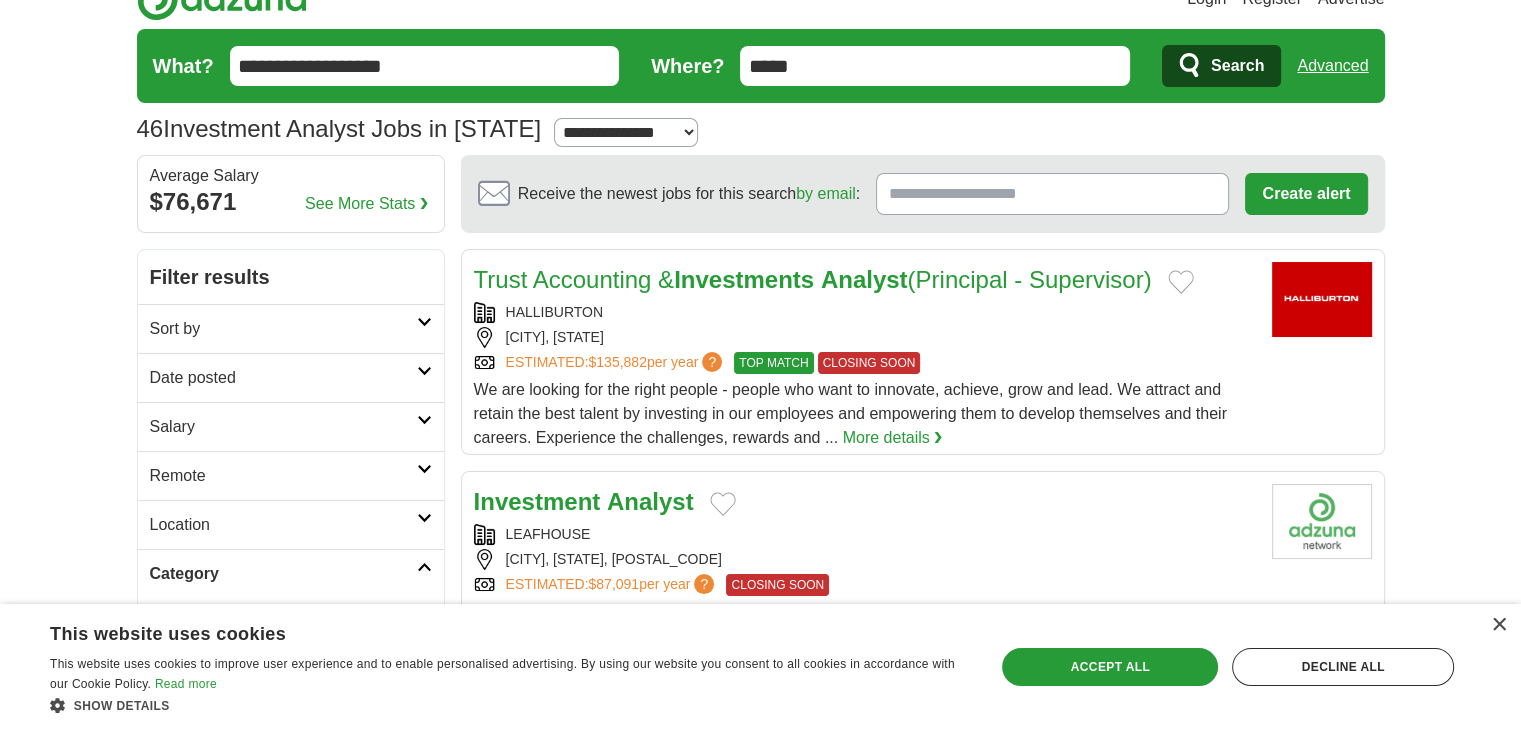 scroll, scrollTop: 0, scrollLeft: 0, axis: both 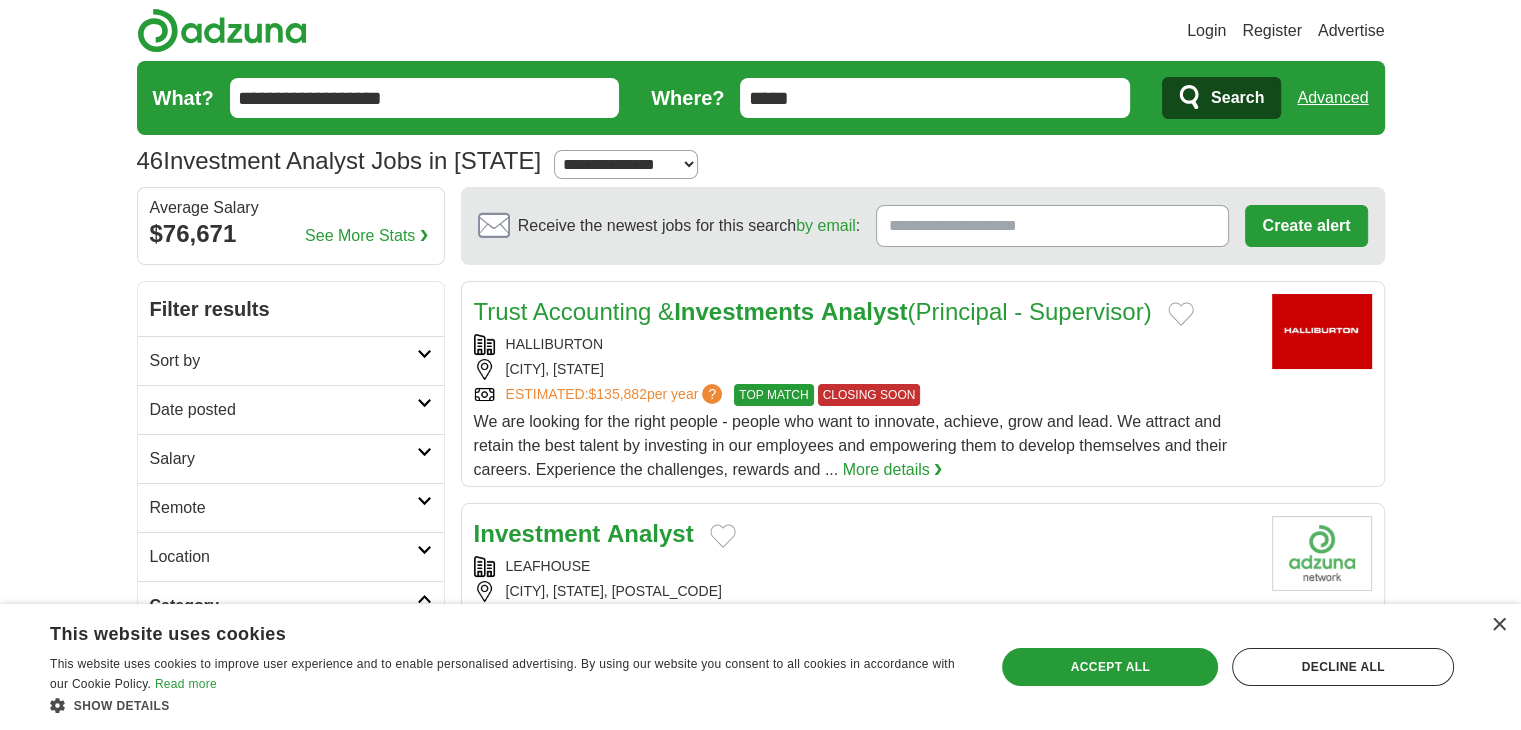click on "Advanced" at bounding box center [1332, 98] 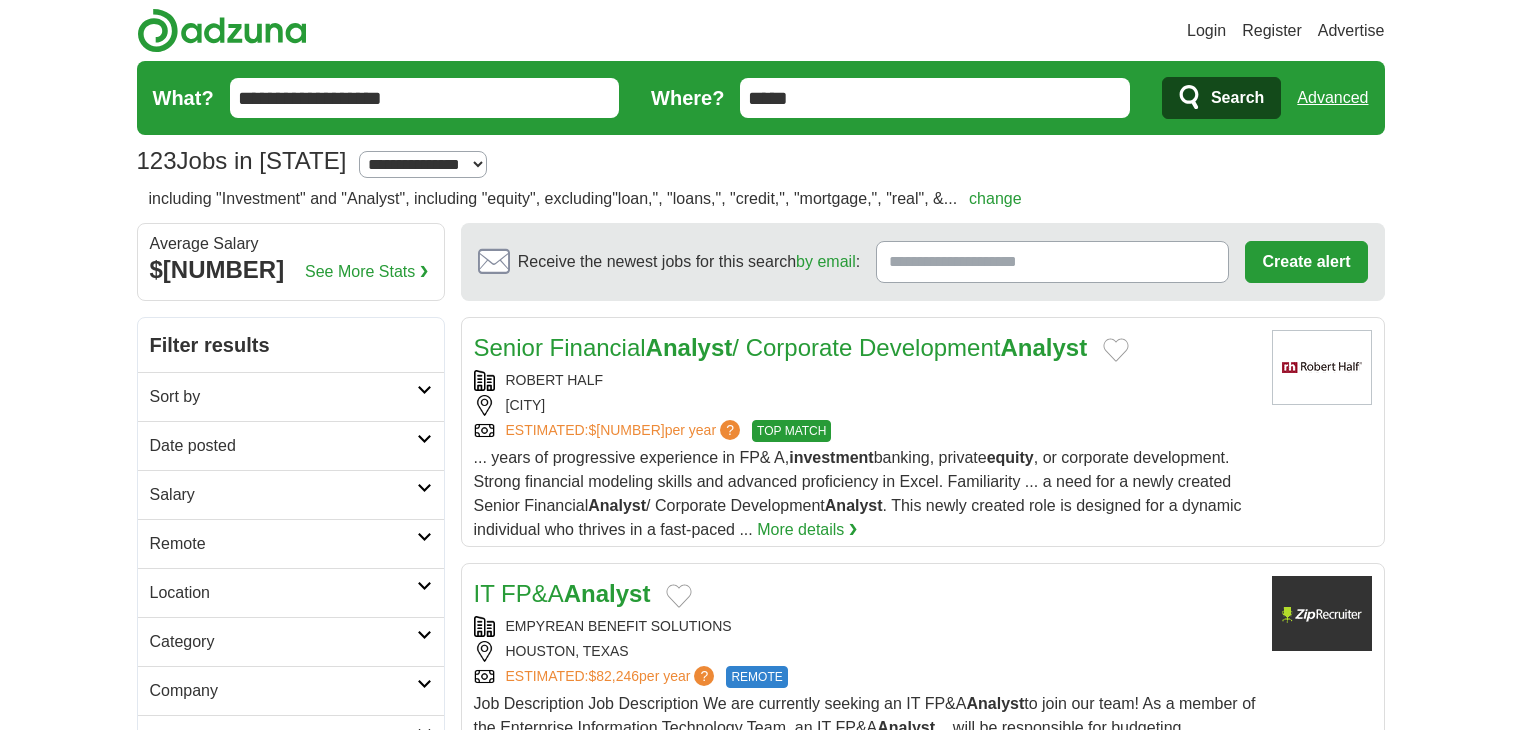scroll, scrollTop: 0, scrollLeft: 0, axis: both 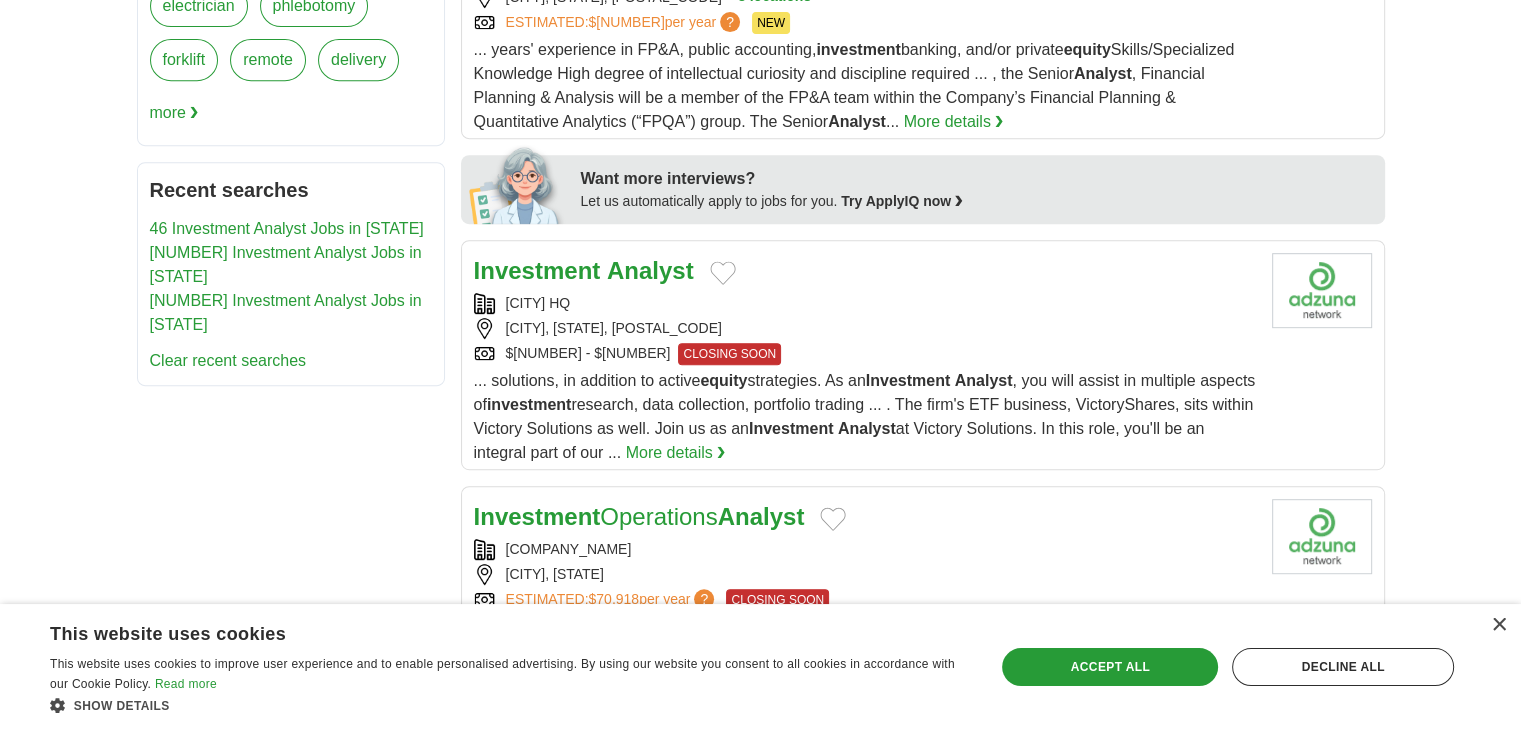 click on "More details ❯" at bounding box center [676, 453] 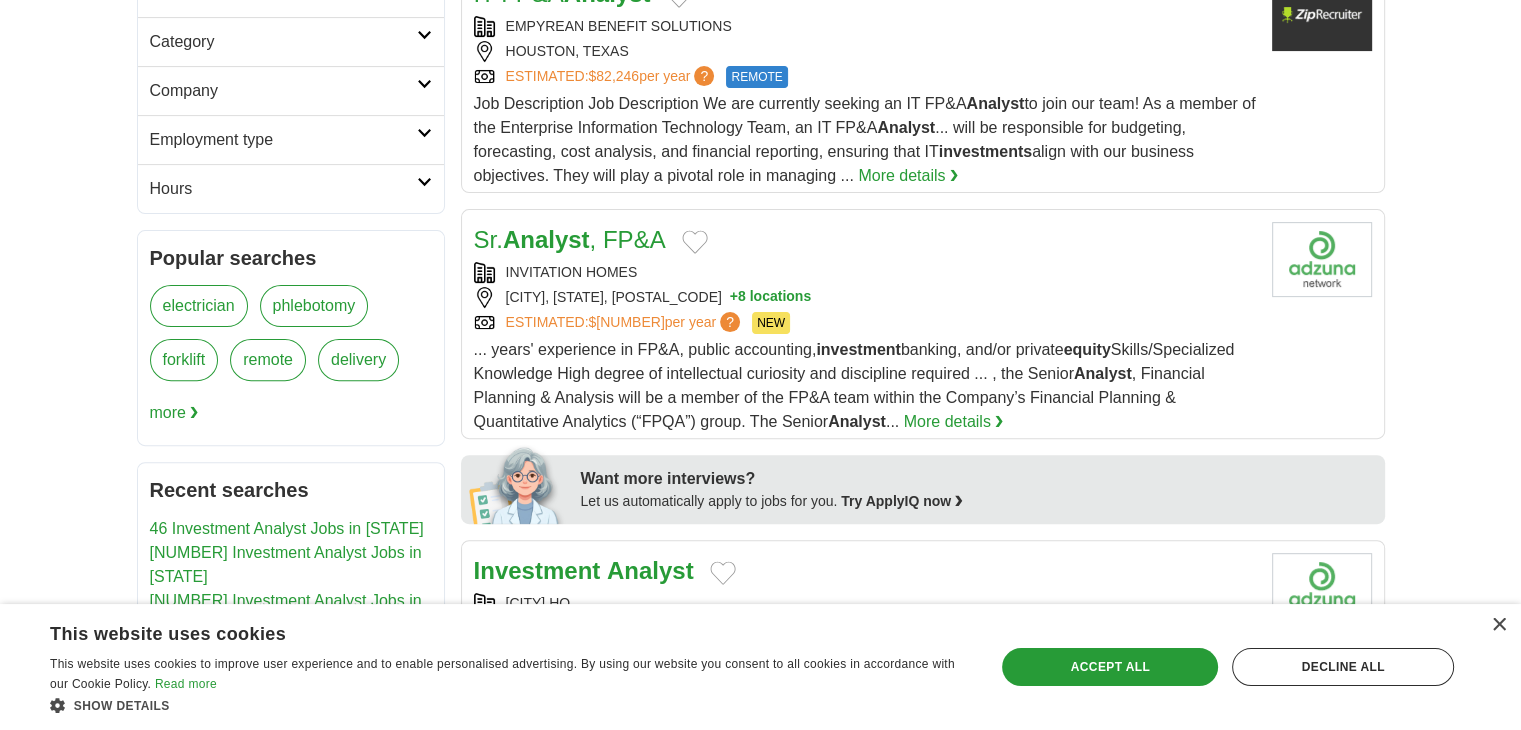 scroll, scrollTop: 0, scrollLeft: 0, axis: both 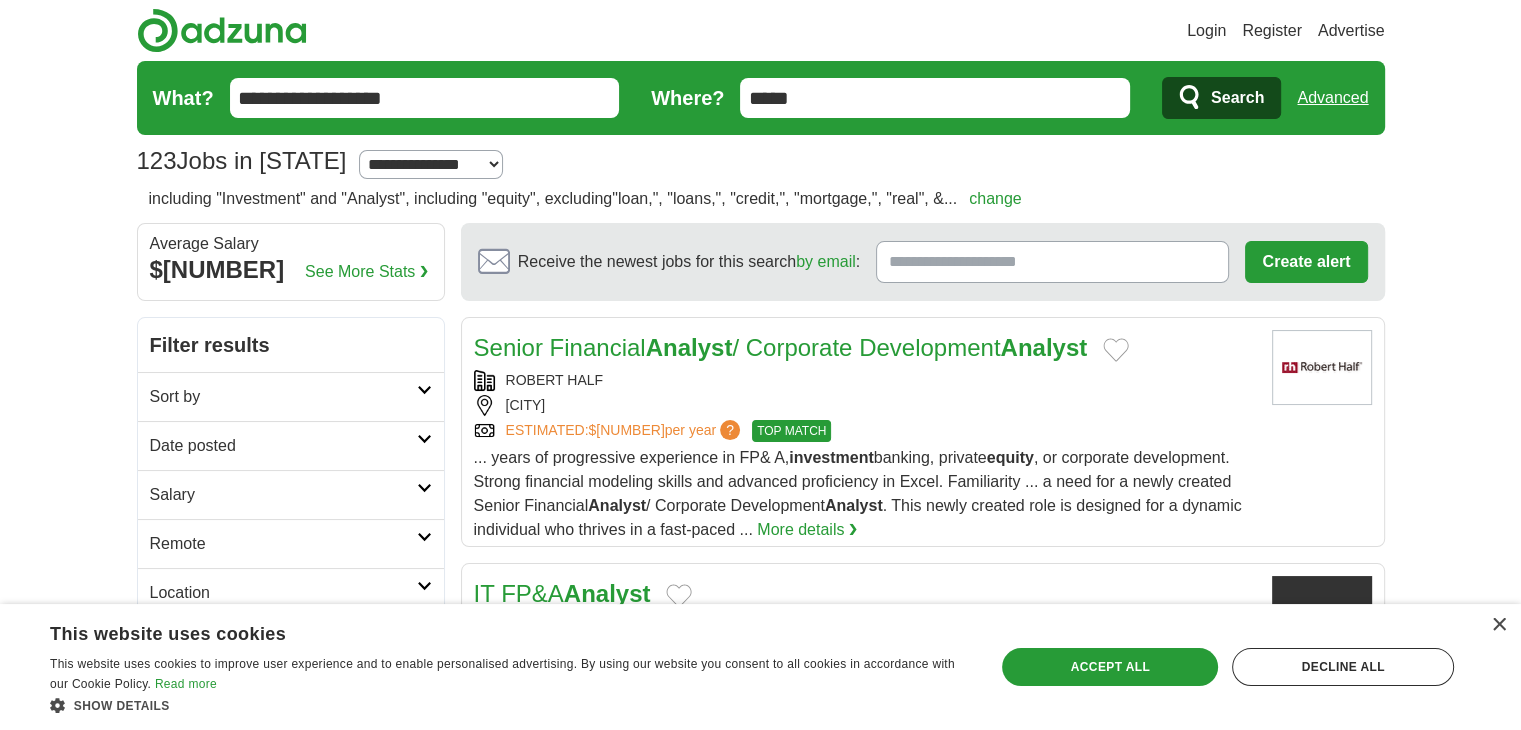click on "change" at bounding box center (995, 198) 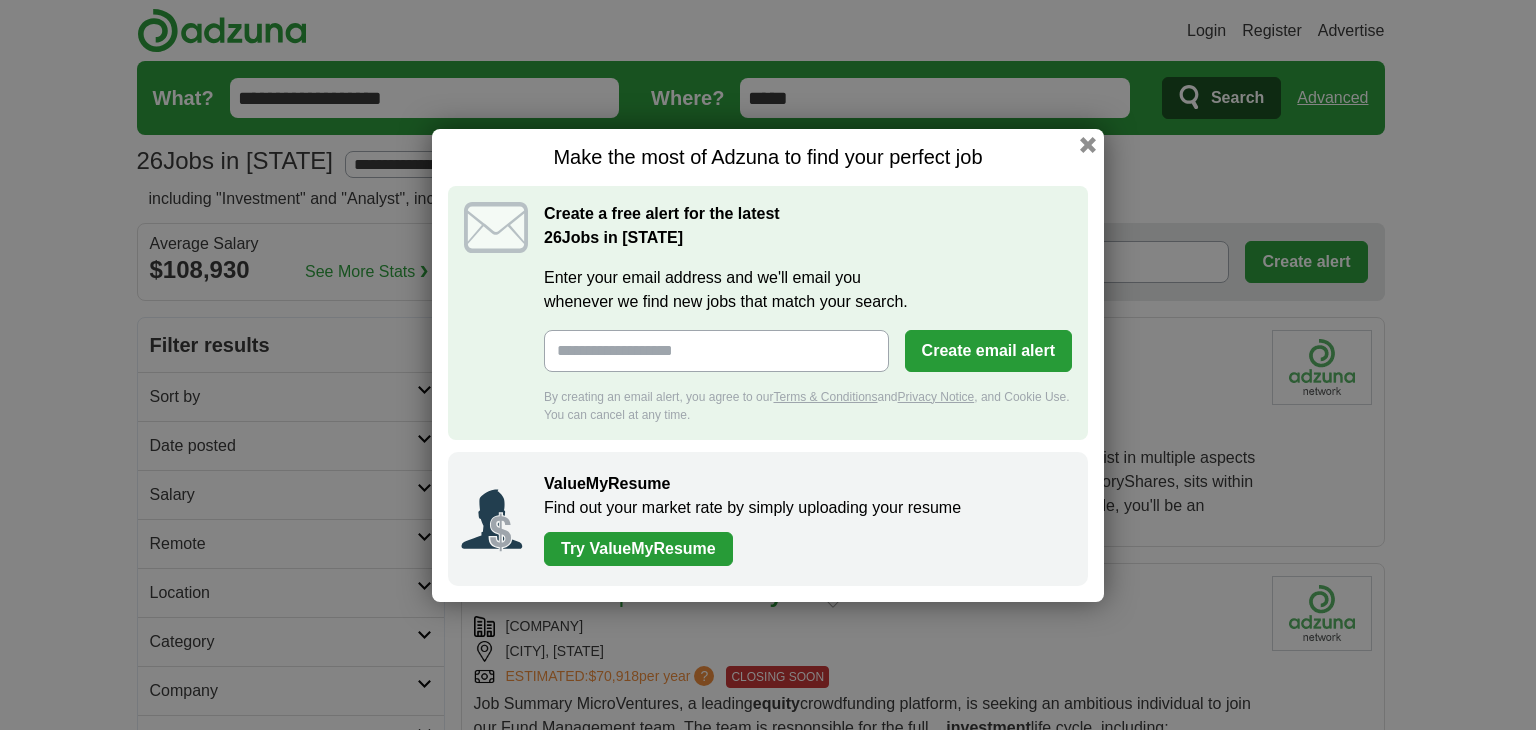 scroll, scrollTop: 0, scrollLeft: 0, axis: both 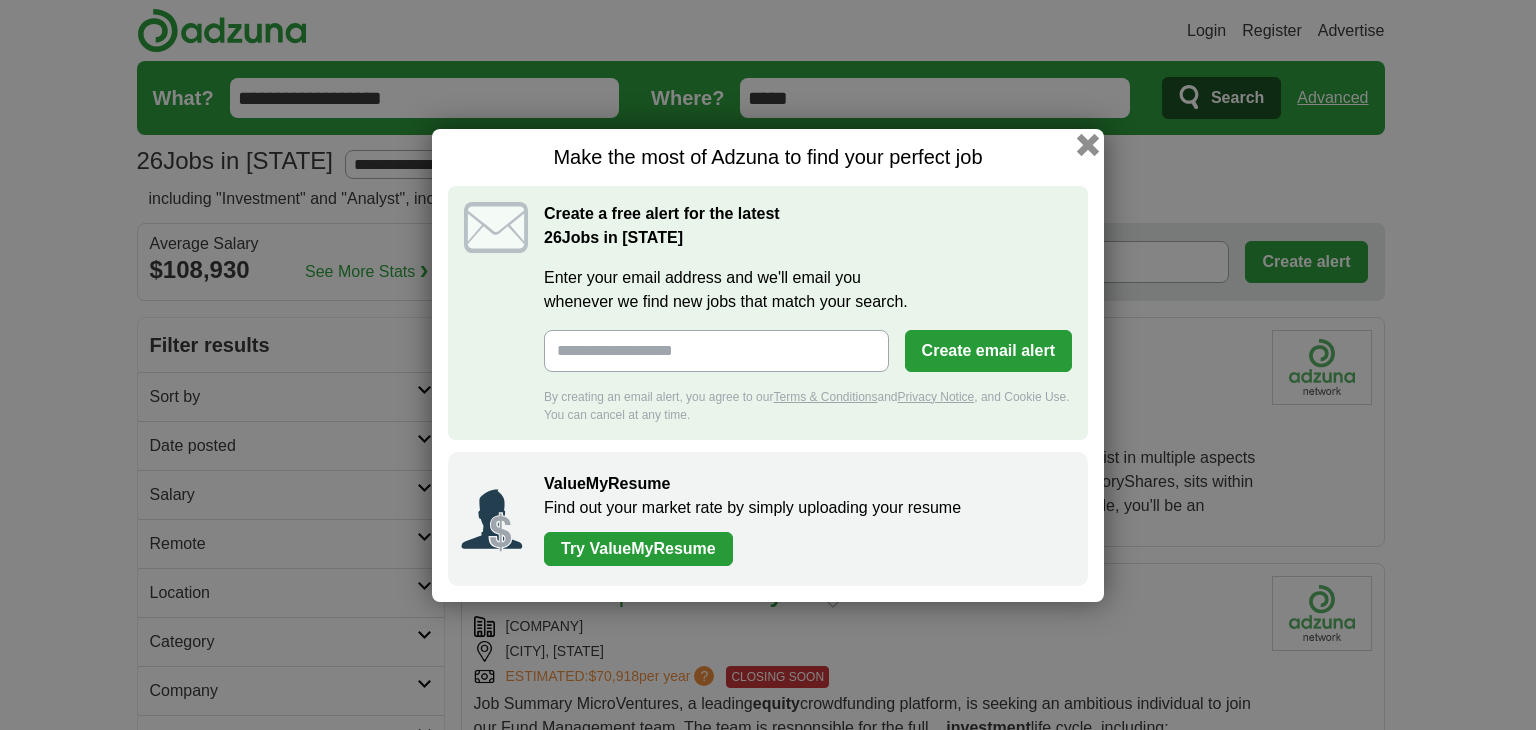 click at bounding box center [1088, 144] 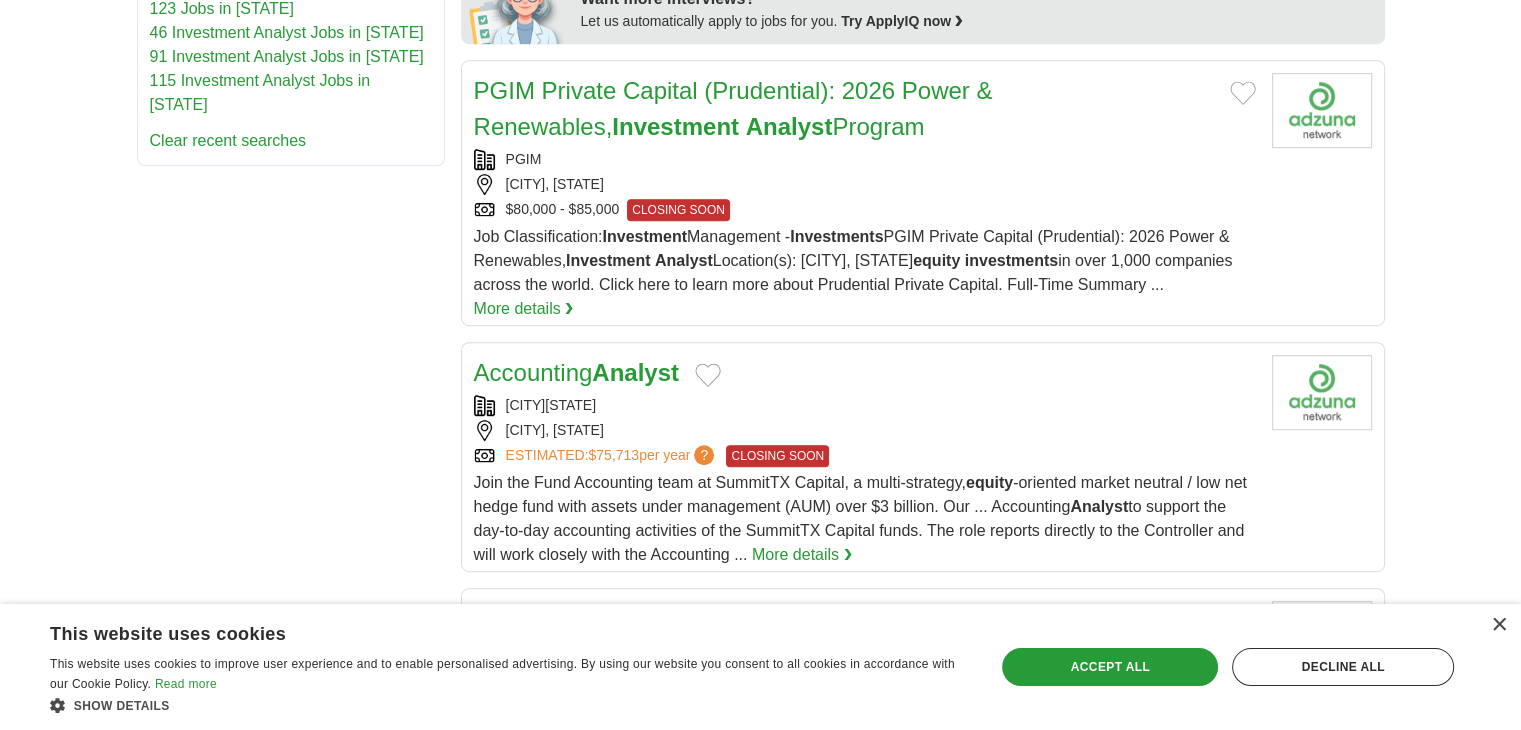 scroll, scrollTop: 380, scrollLeft: 0, axis: vertical 